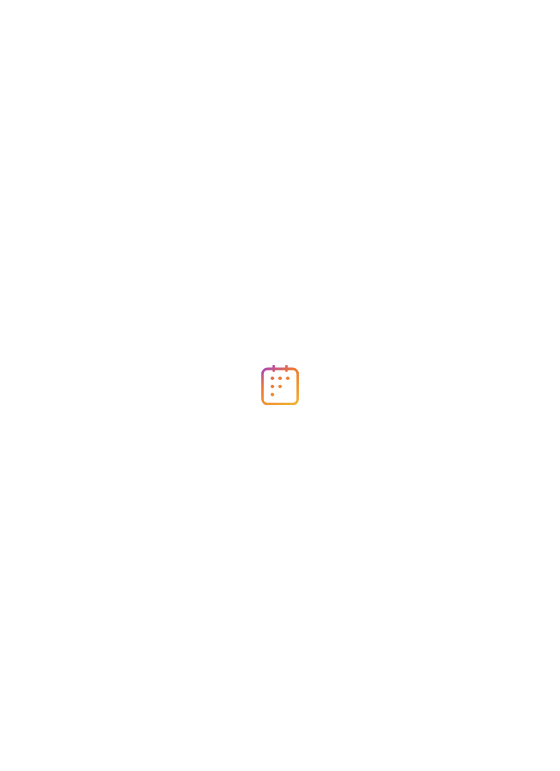 scroll, scrollTop: 0, scrollLeft: 0, axis: both 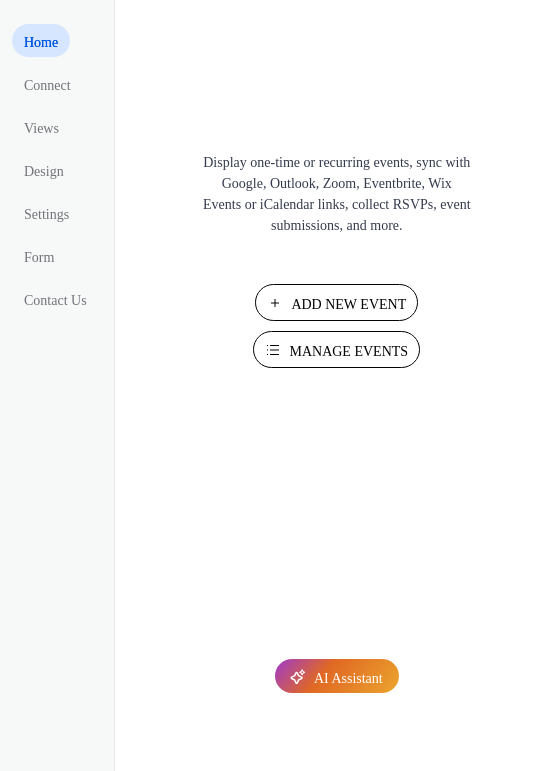 click on "Add New Event" at bounding box center [348, 304] 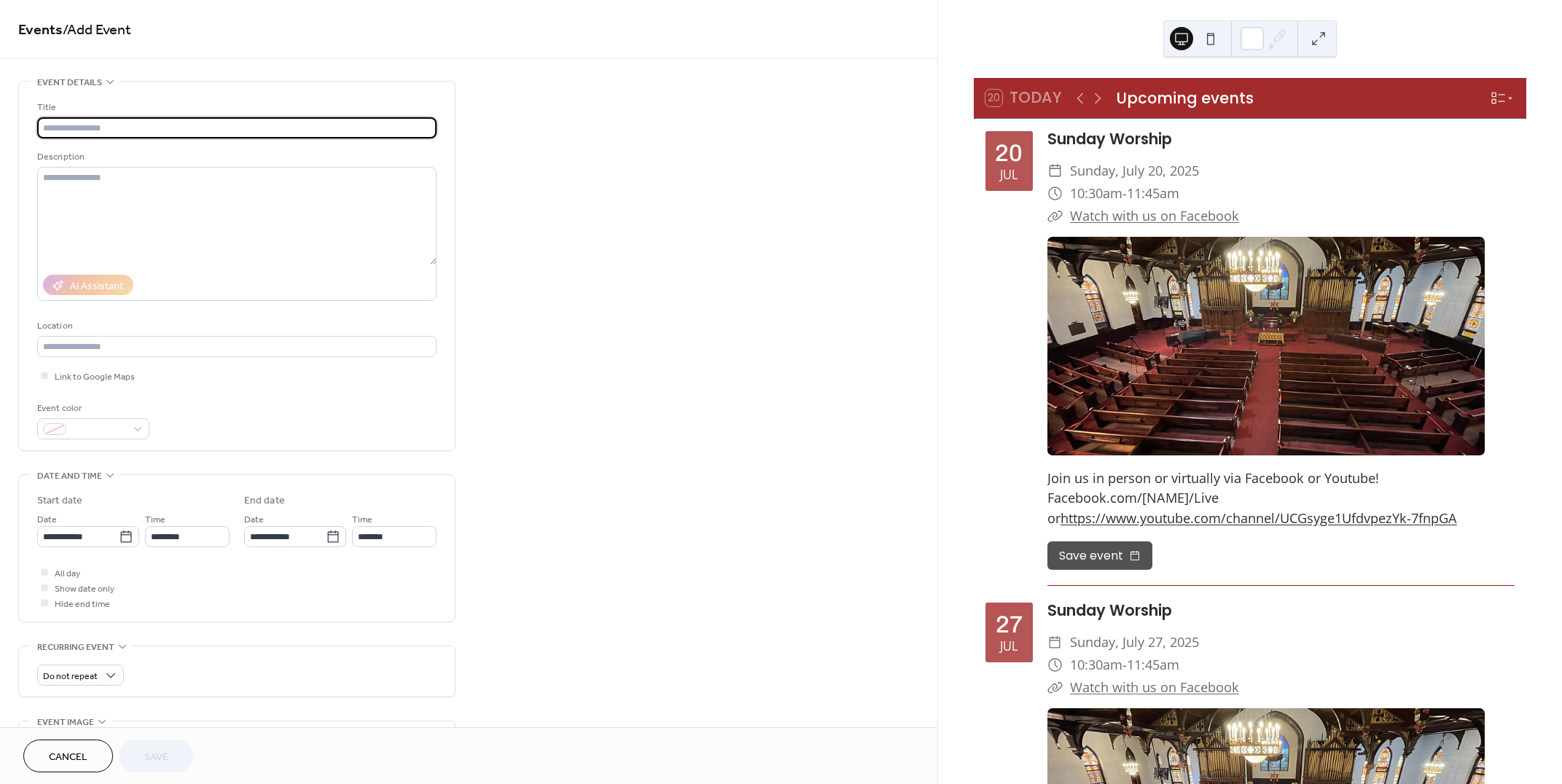 scroll, scrollTop: 0, scrollLeft: 0, axis: both 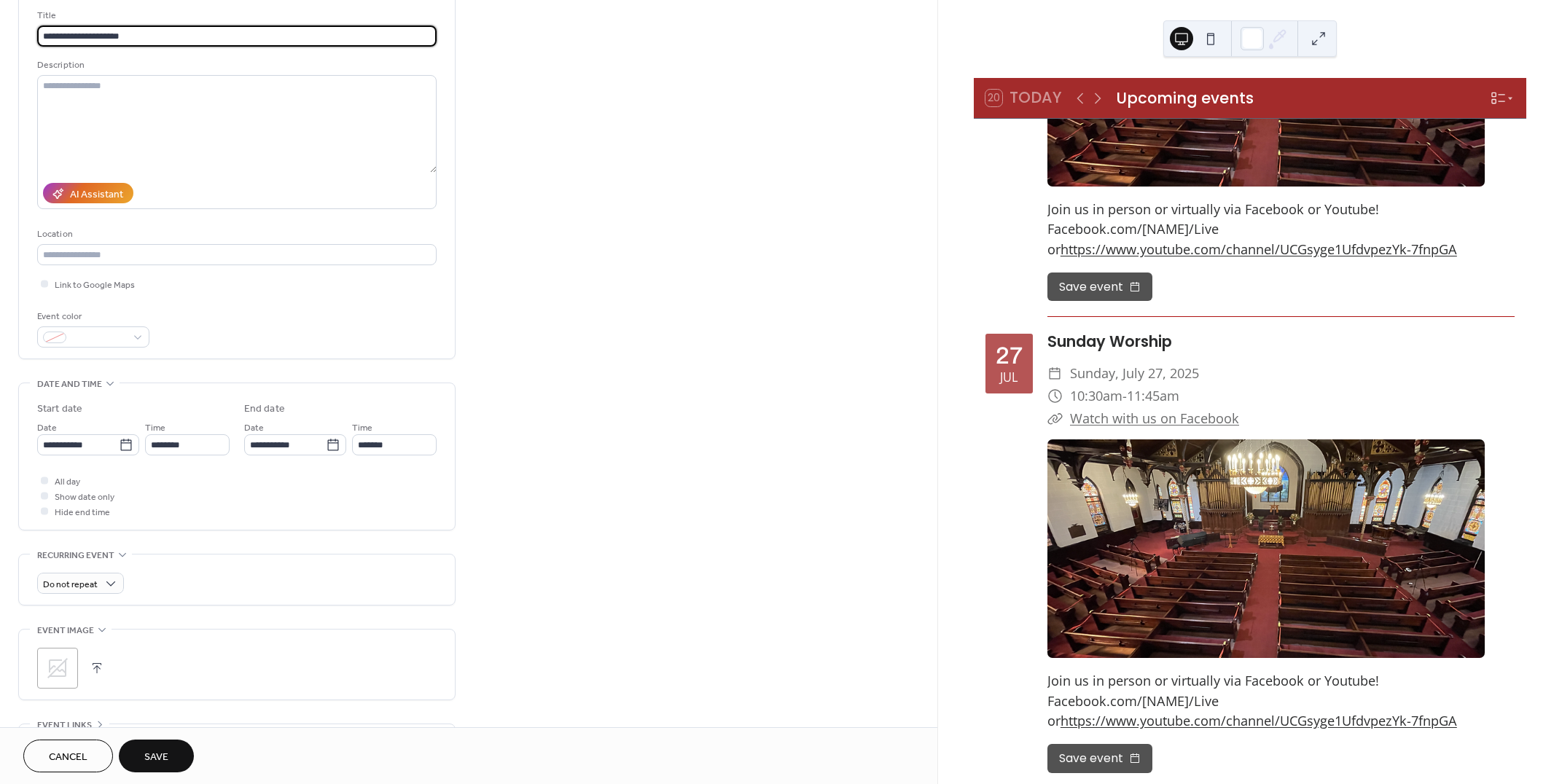 type on "**********" 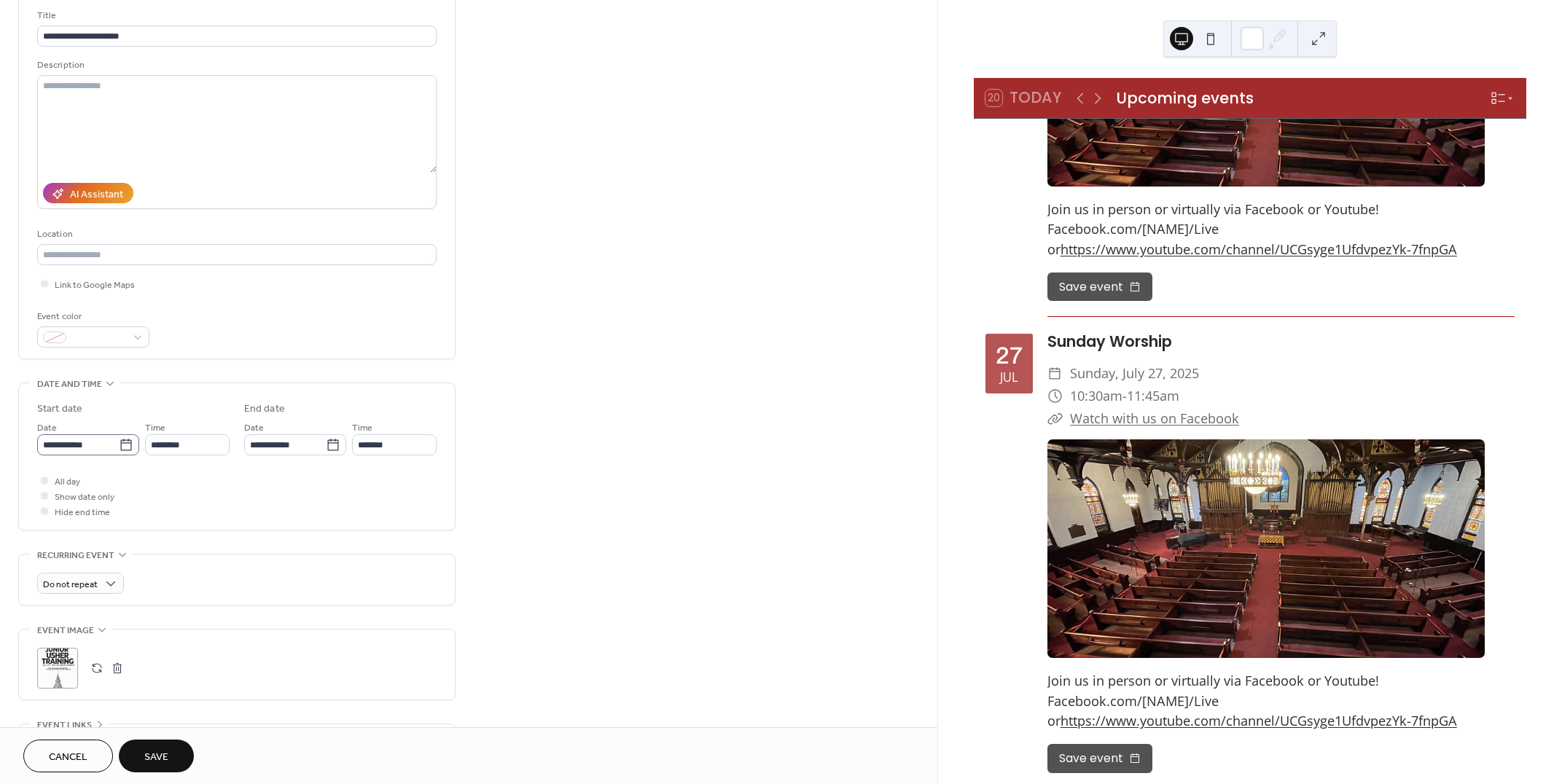 click 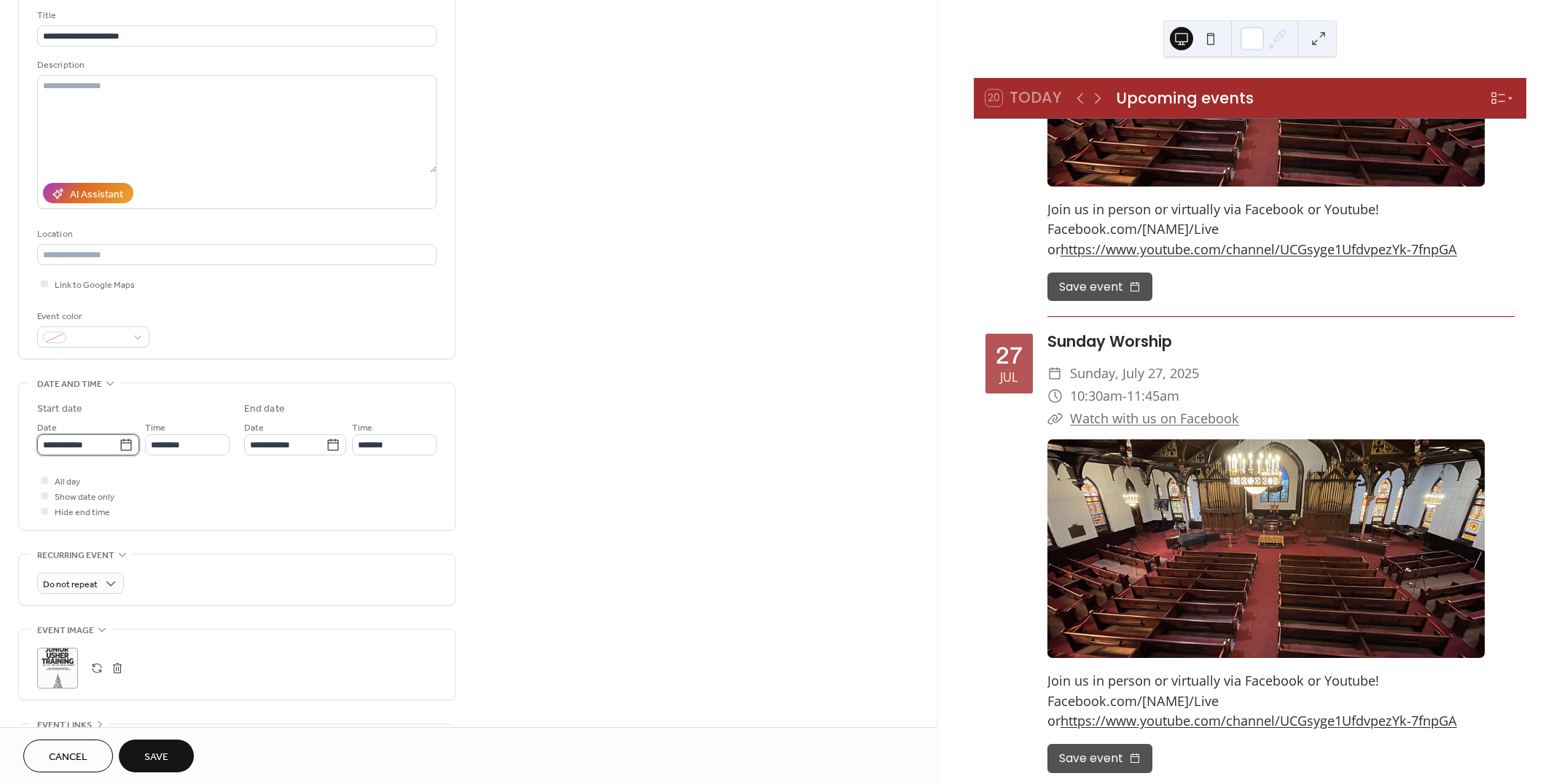 click on "**********" at bounding box center [78, 444] 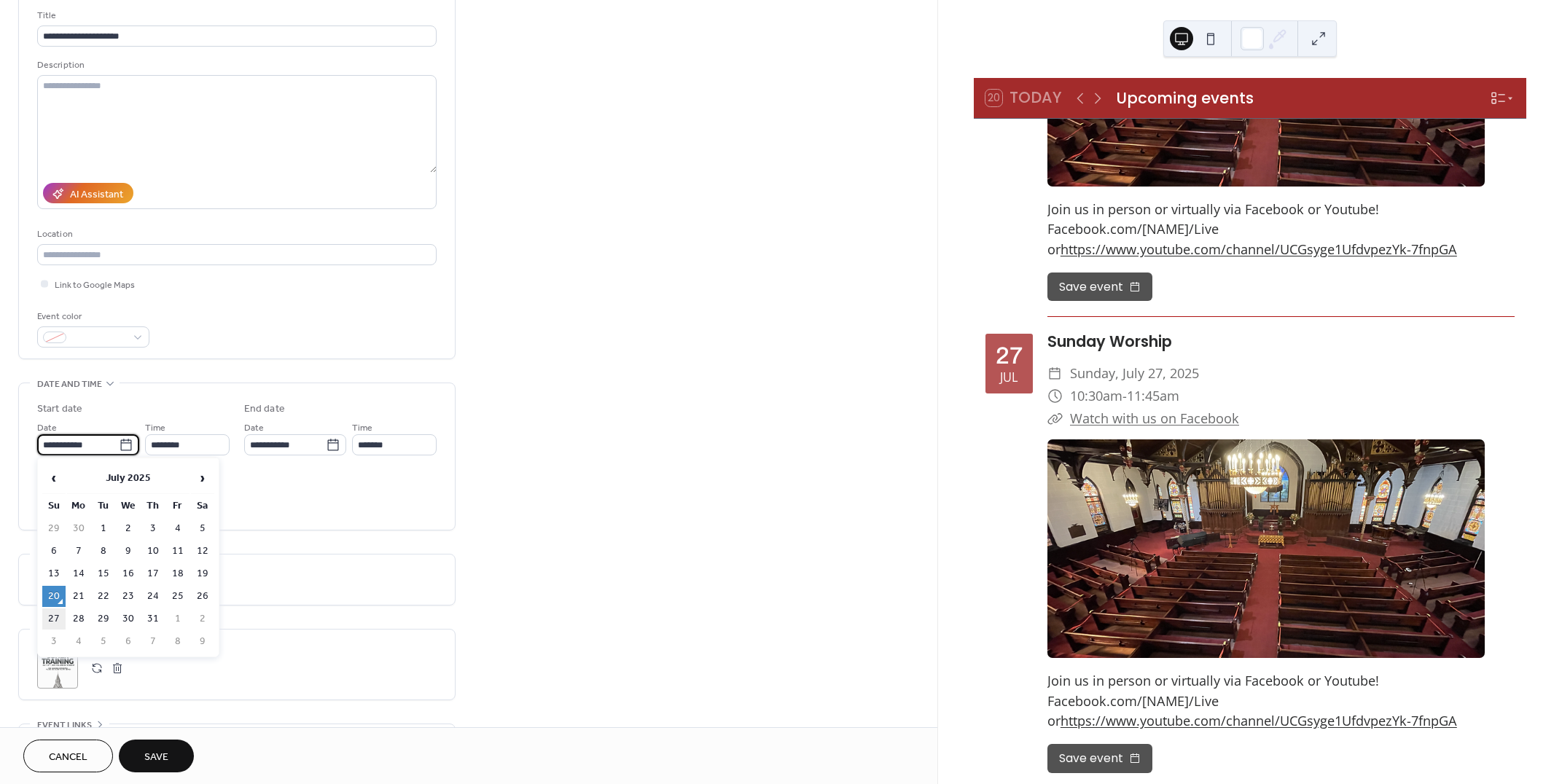click on "27" at bounding box center (54, 619) 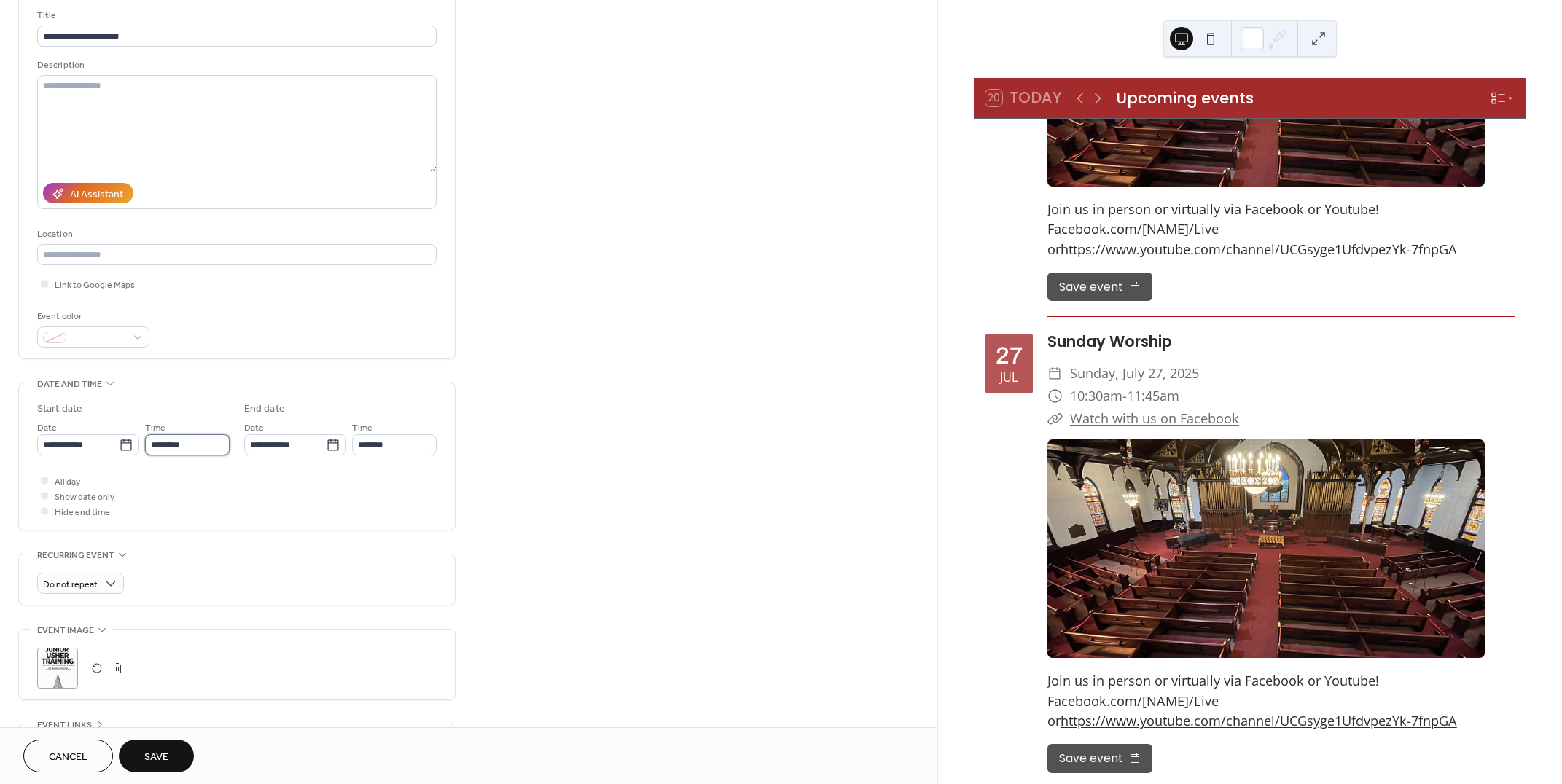 click on "********" at bounding box center (187, 444) 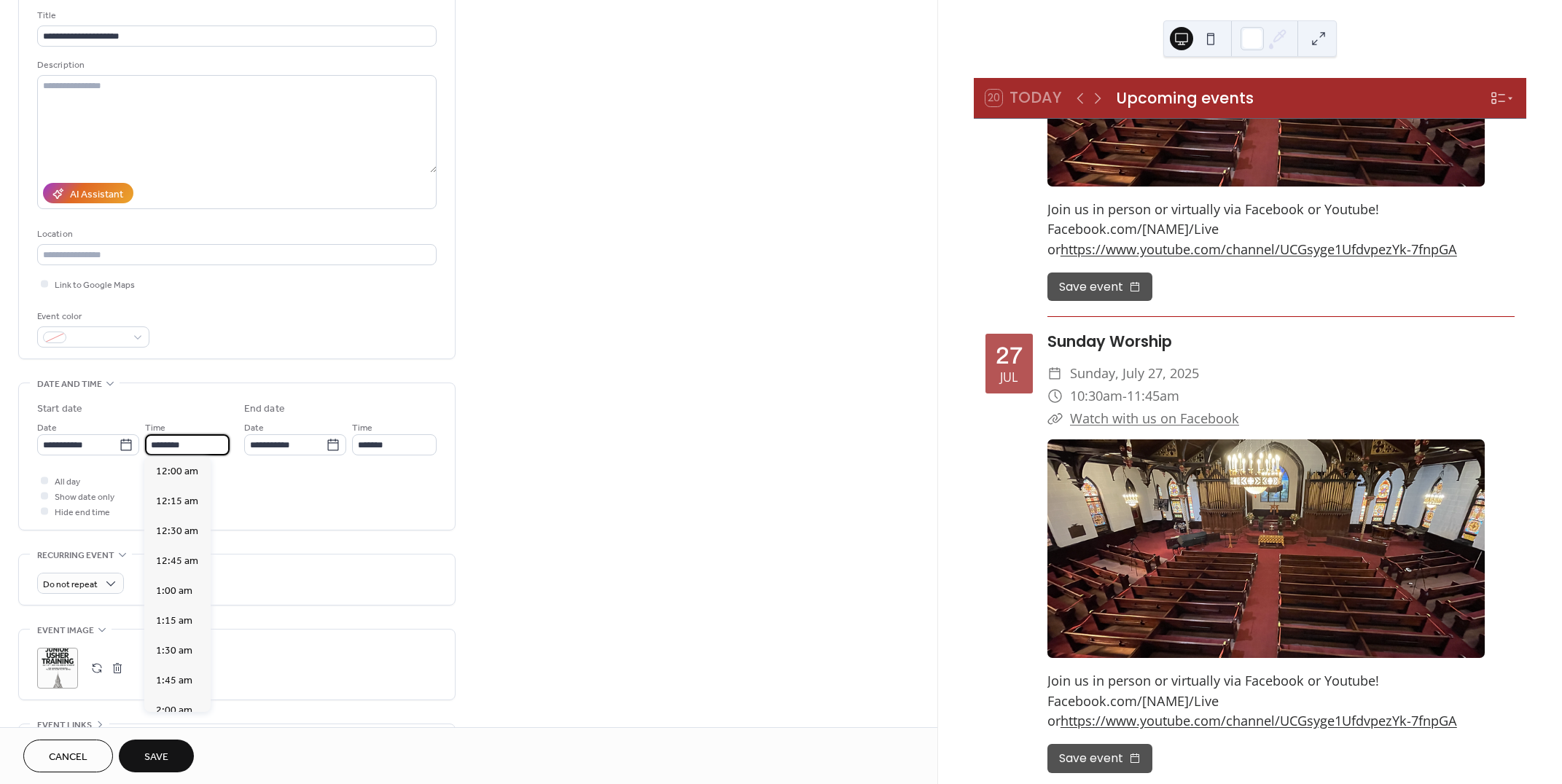 scroll, scrollTop: 1411, scrollLeft: 0, axis: vertical 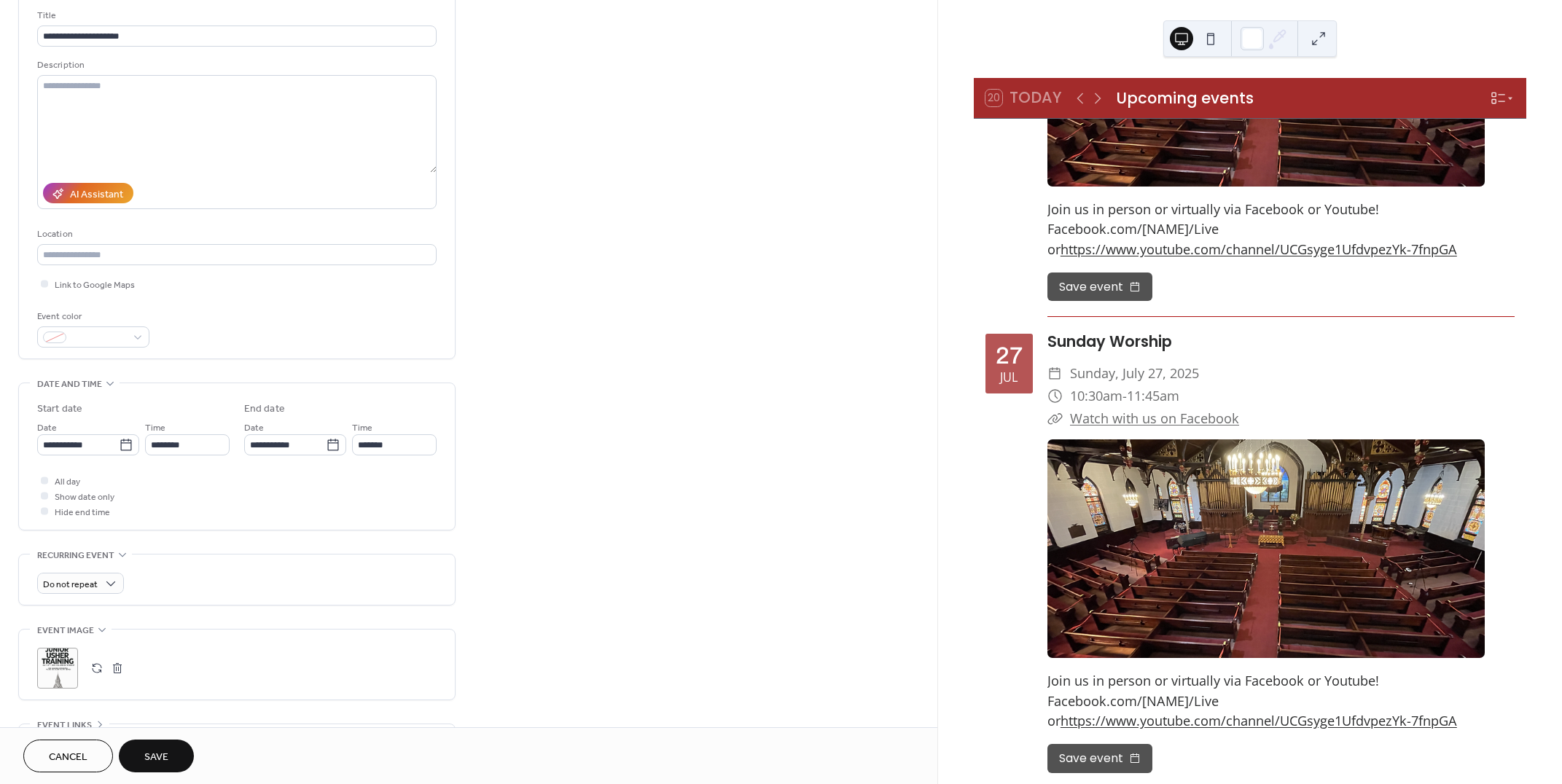 click on "All day Show date only Hide end time" at bounding box center (237, 495) 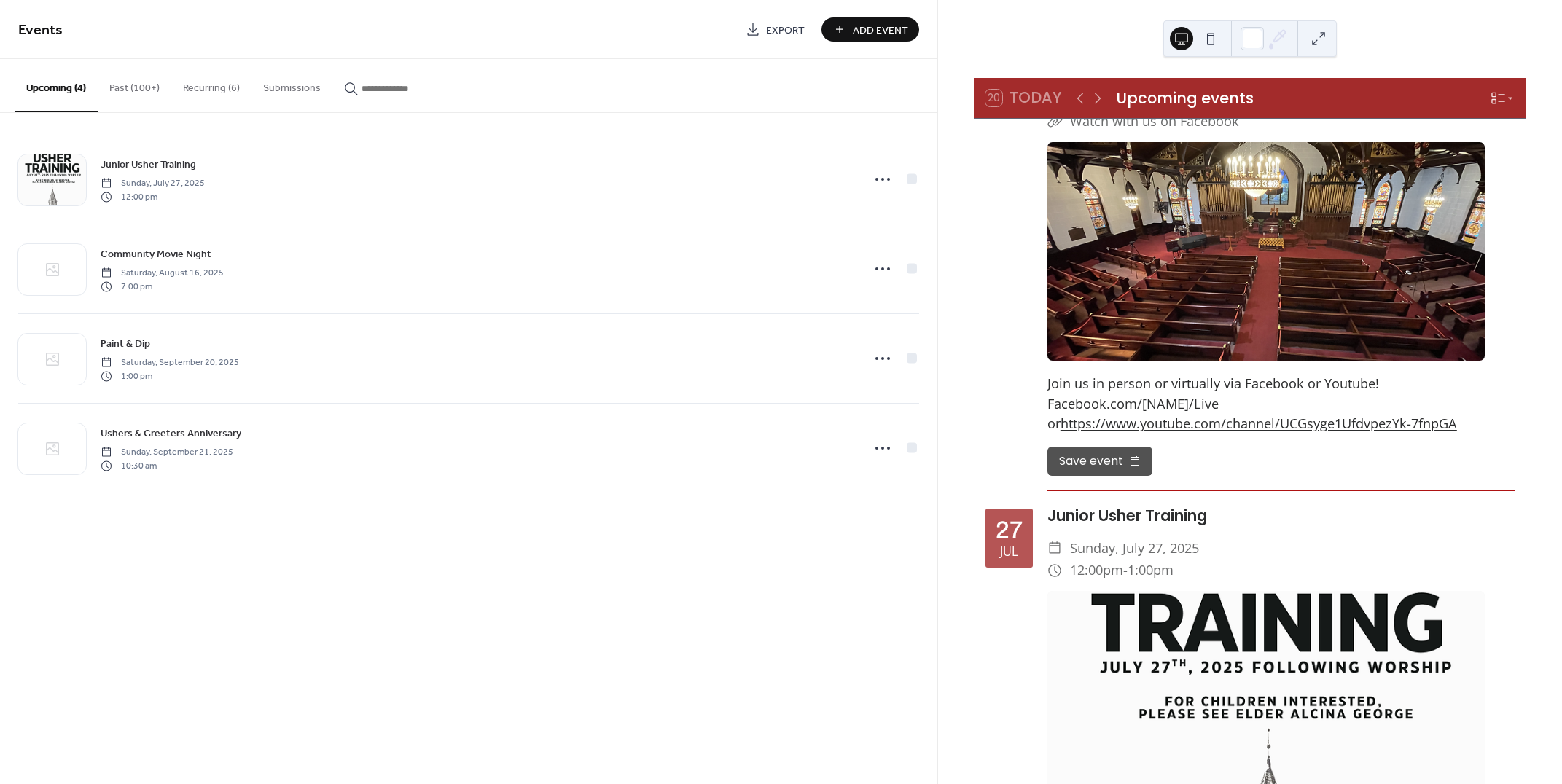 scroll, scrollTop: 643, scrollLeft: 0, axis: vertical 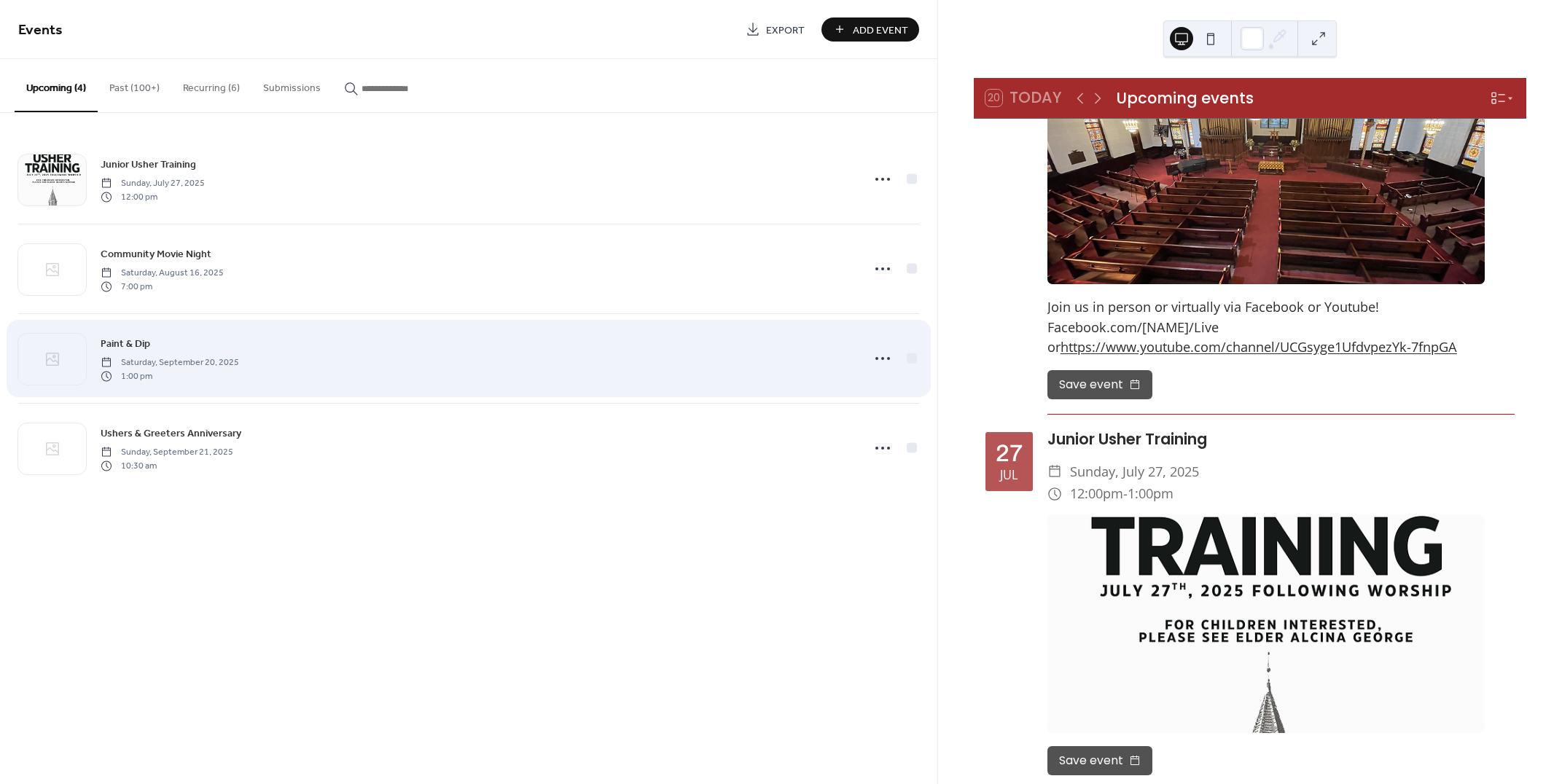 click on "Paint & Dip Saturday, September 20, 2025 1:00 pm" at bounding box center [477, 358] 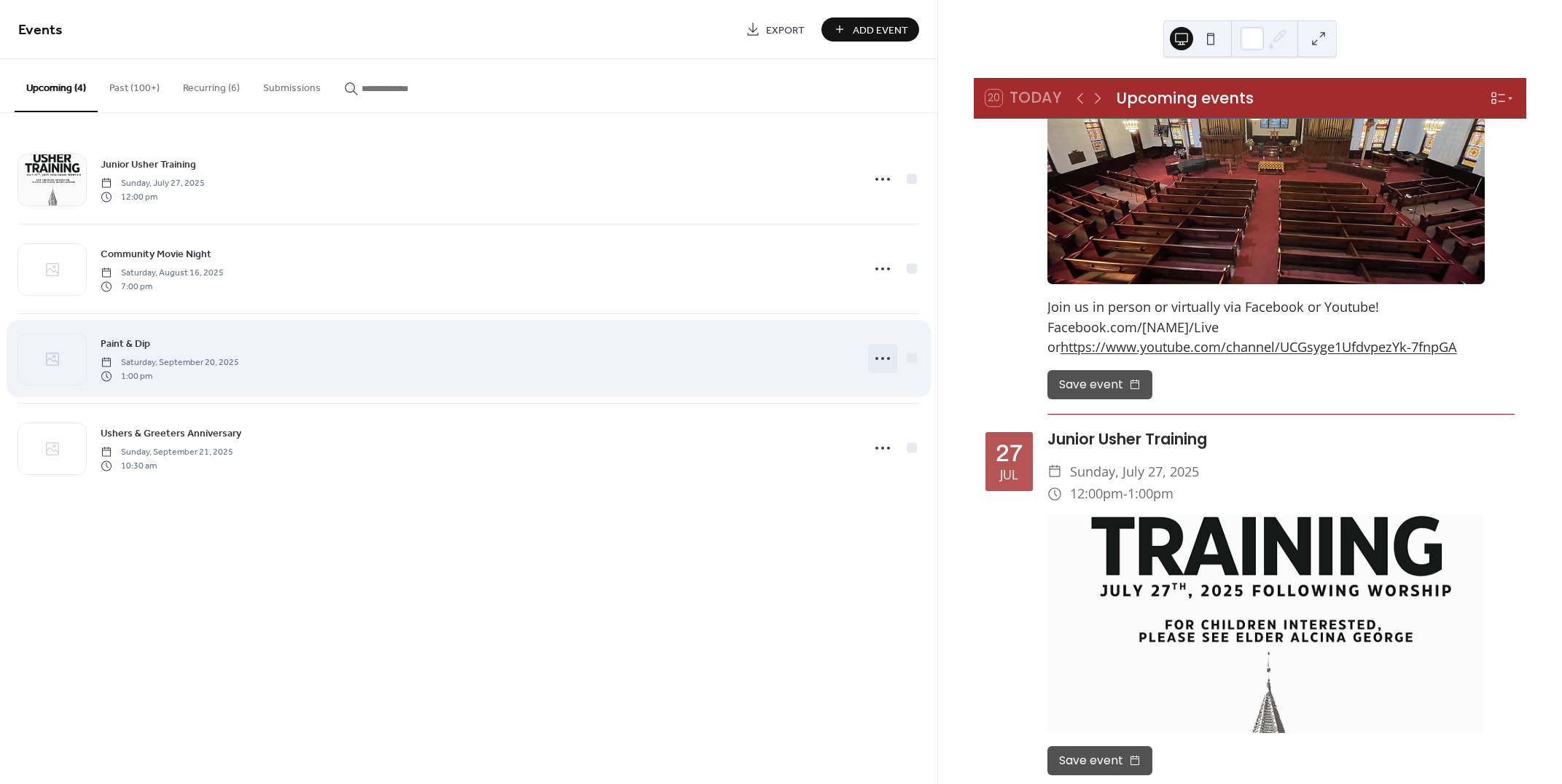 click 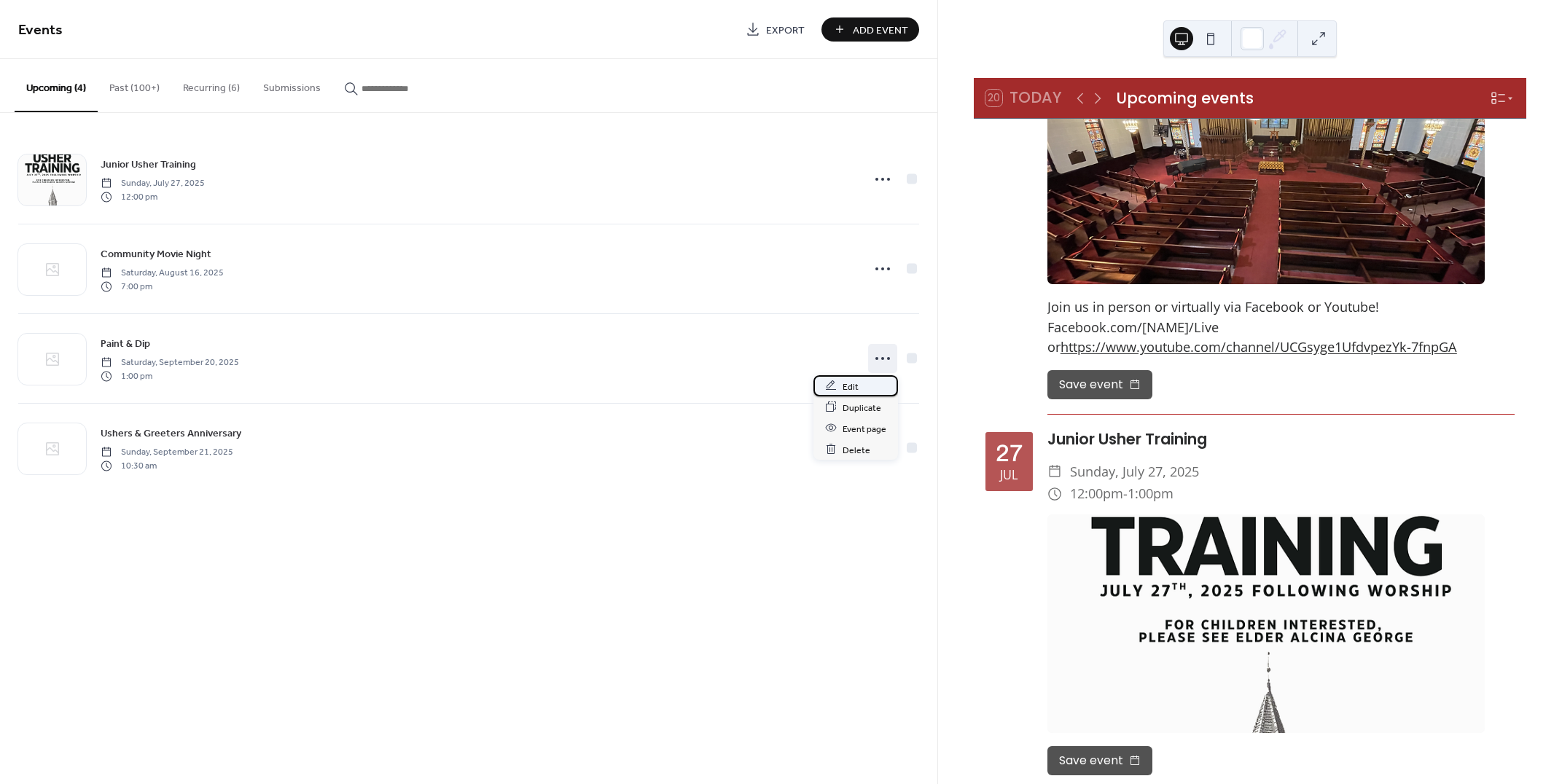 click on "Edit" at bounding box center [851, 386] 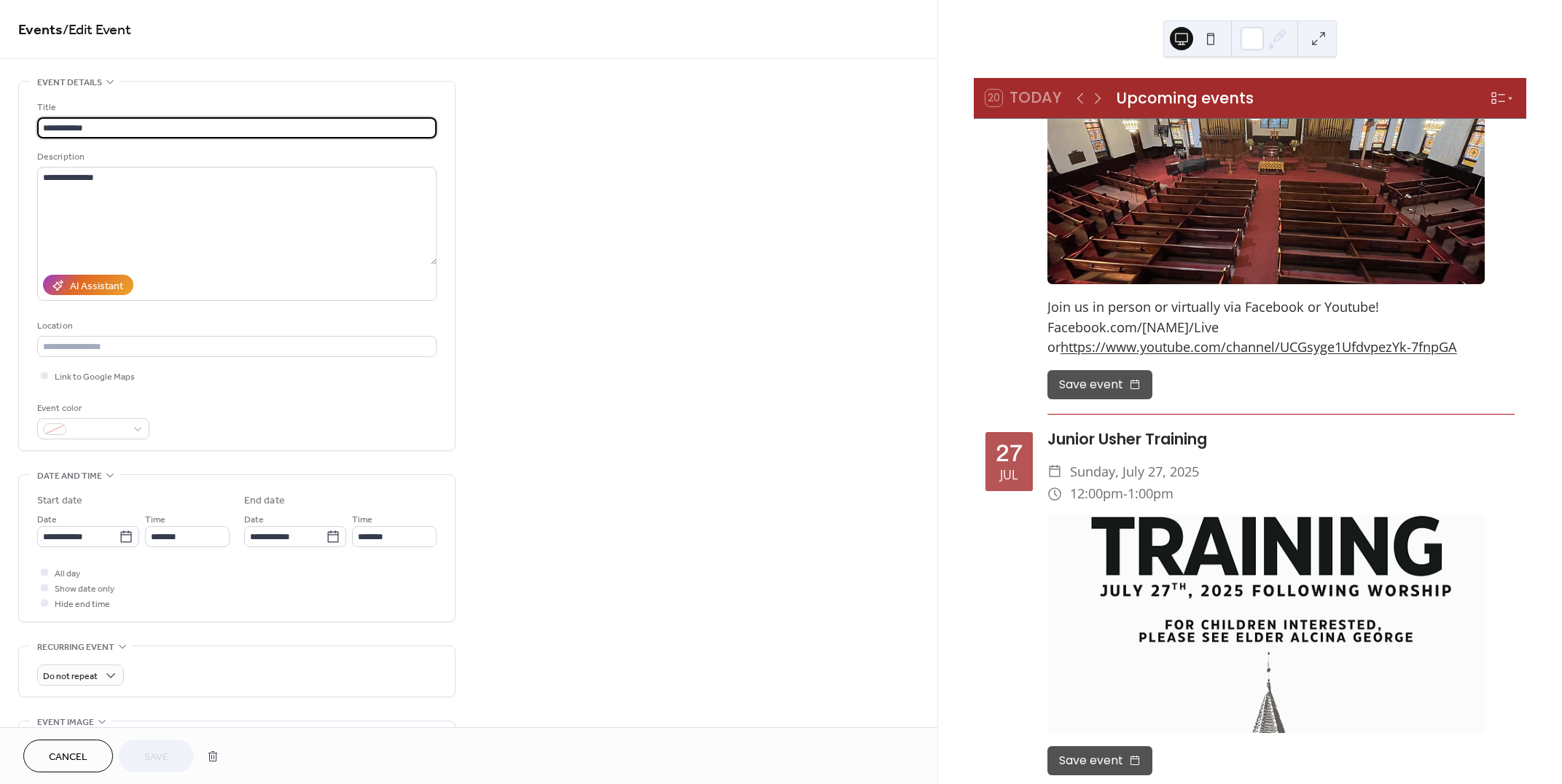 click on "**********" at bounding box center [237, 128] 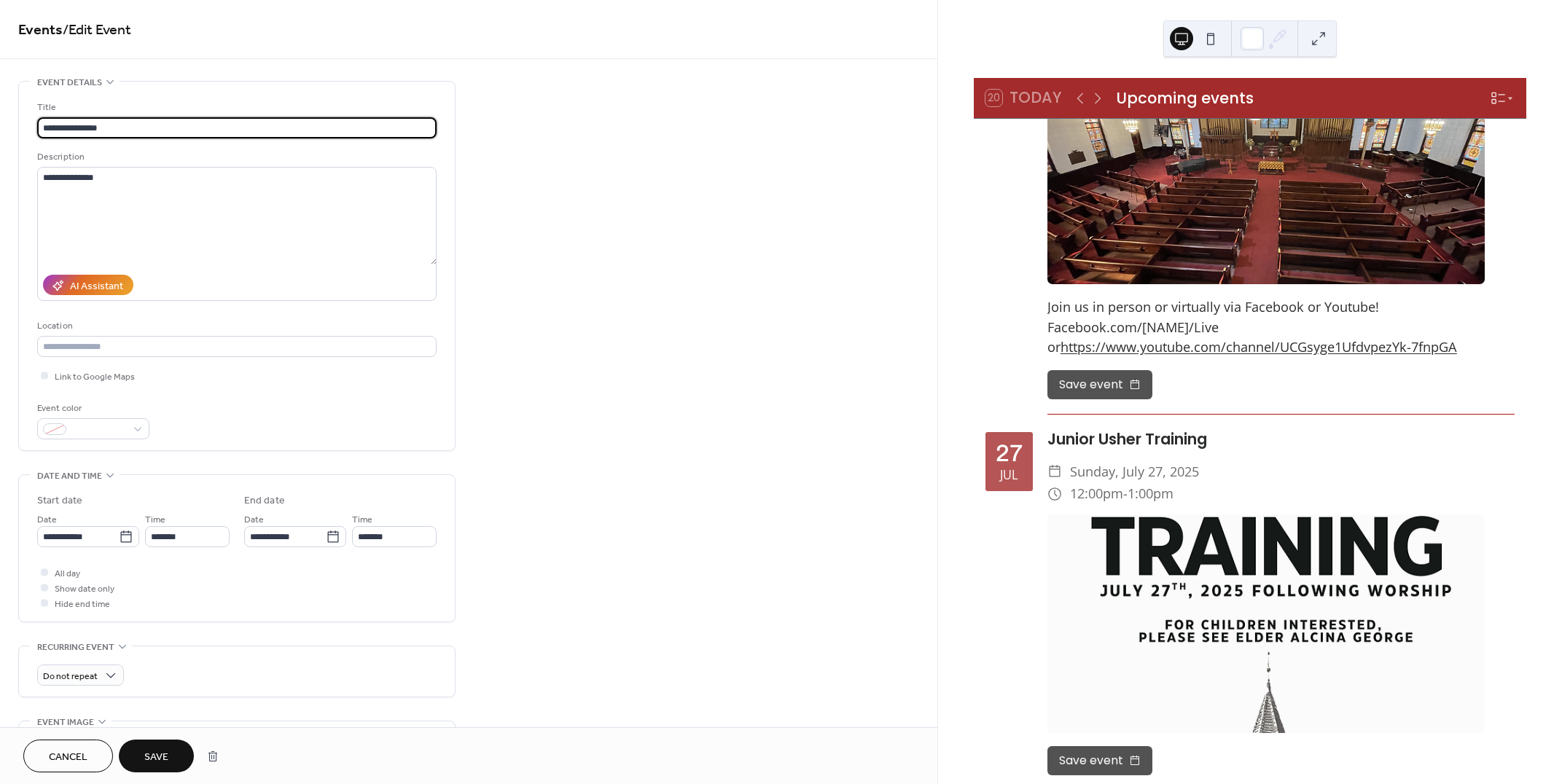 scroll, scrollTop: 79, scrollLeft: 0, axis: vertical 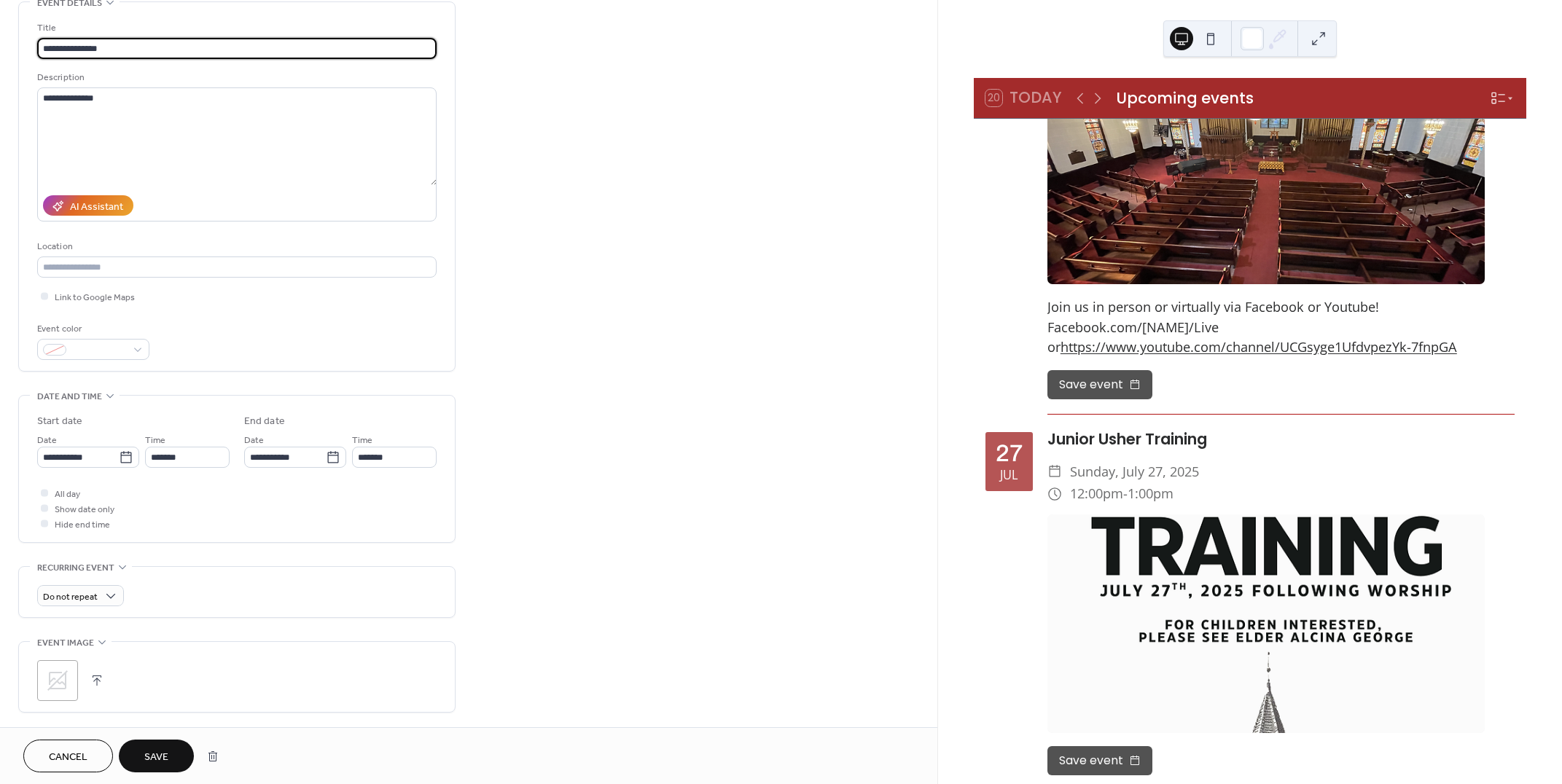 type on "**********" 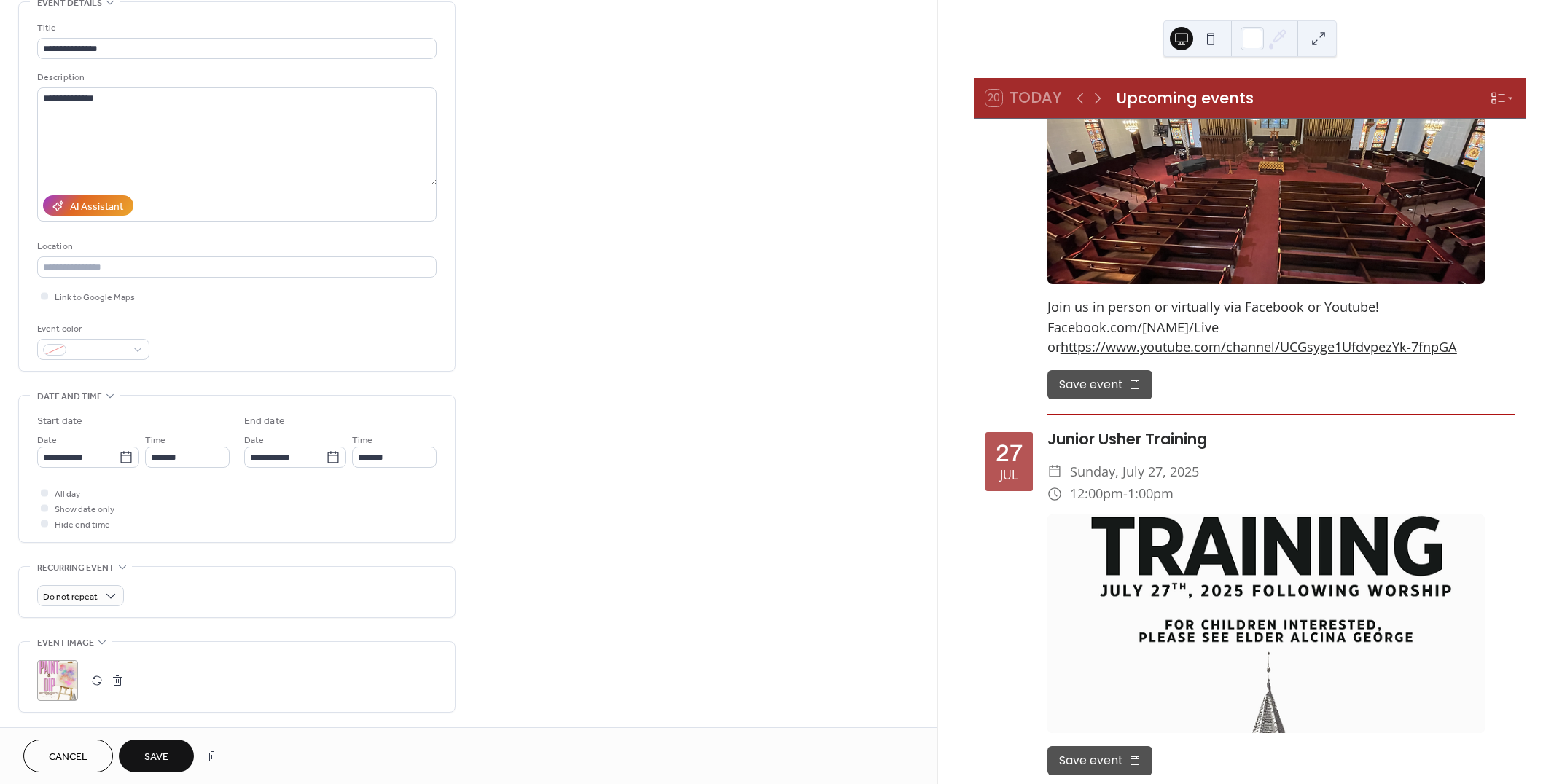 click on "Save" at bounding box center [156, 757] 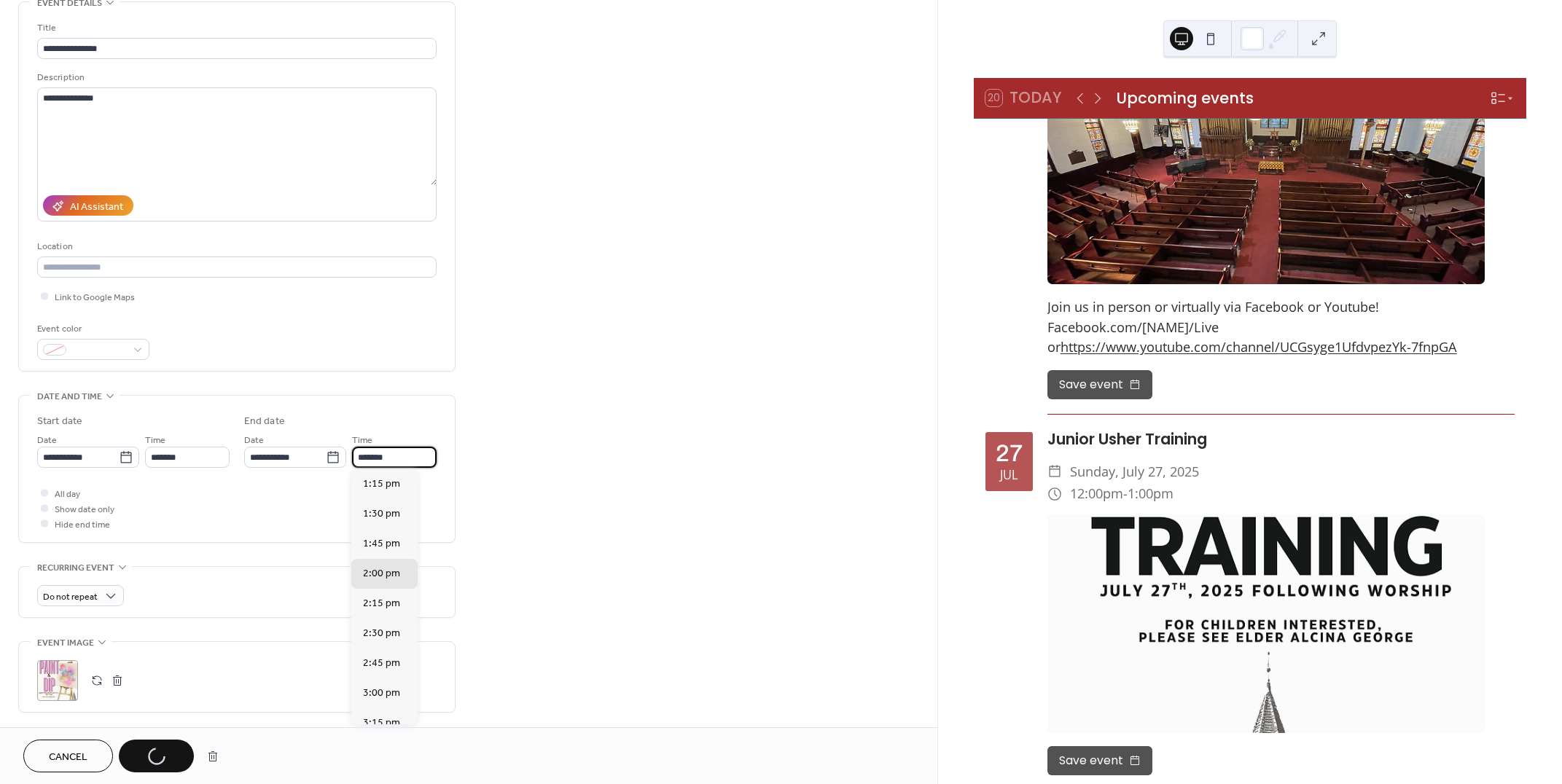 click on "*******" at bounding box center (394, 457) 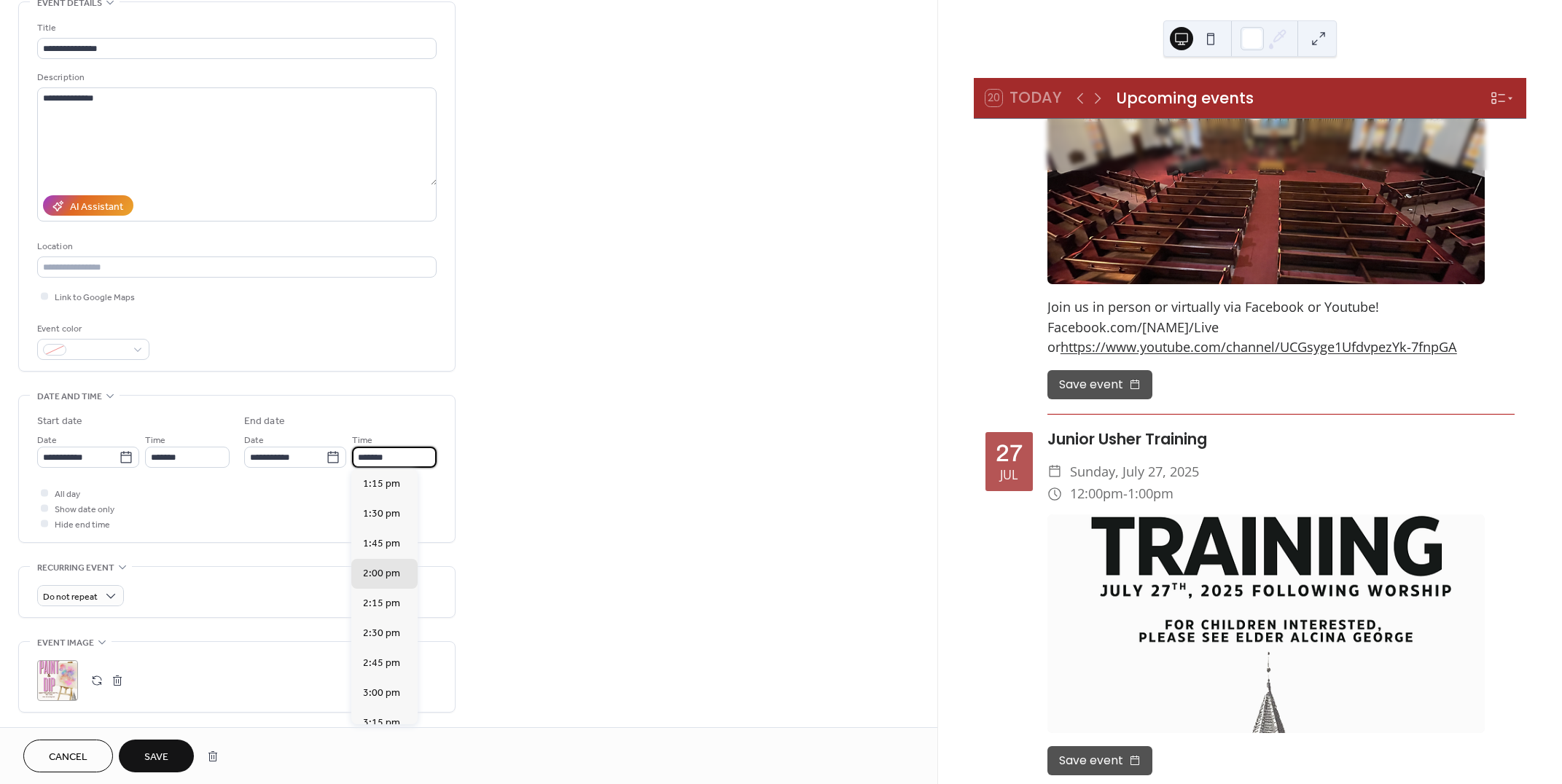 scroll, scrollTop: 83, scrollLeft: 0, axis: vertical 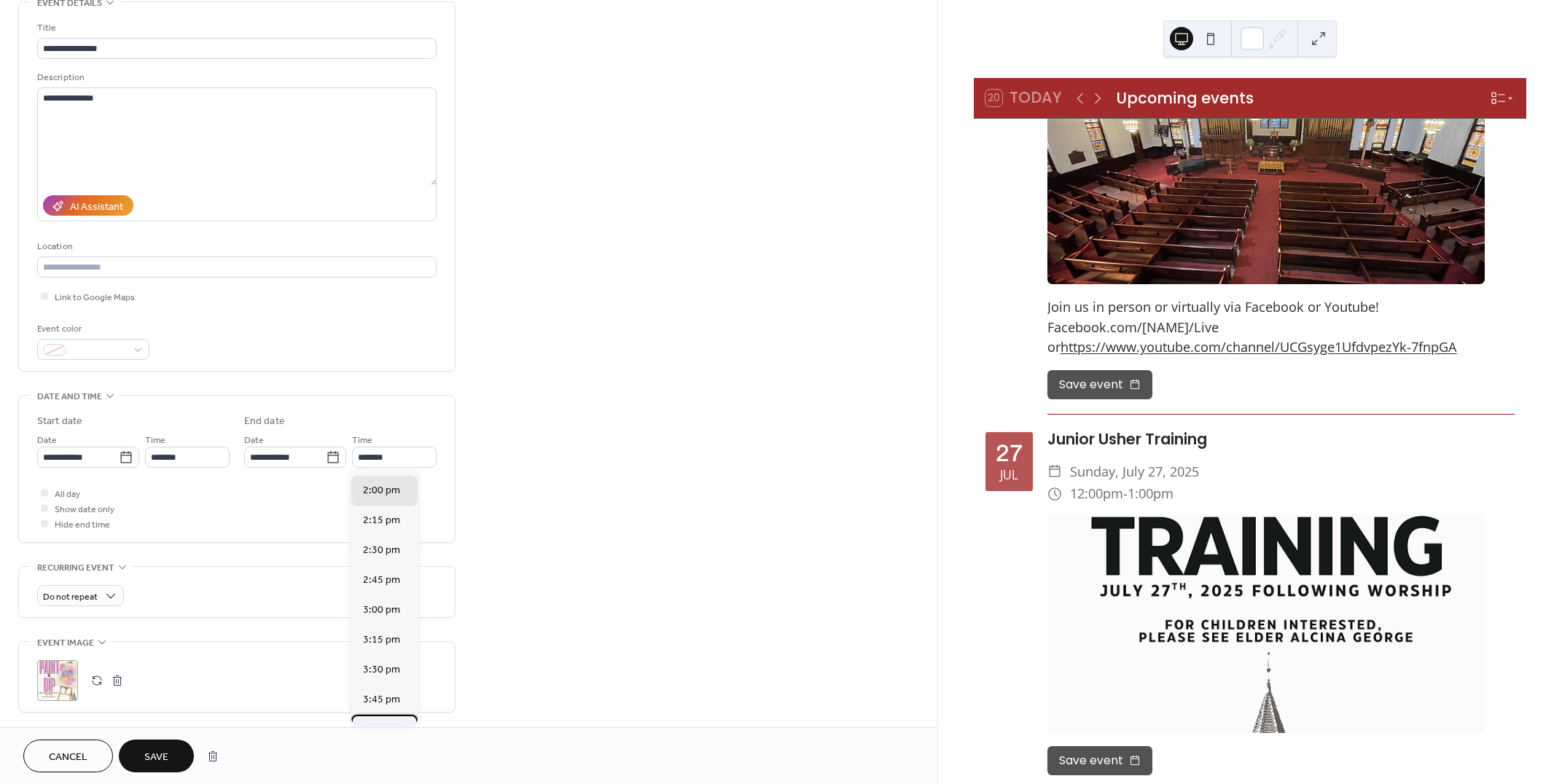click on "4:00 pm" at bounding box center (381, 729) 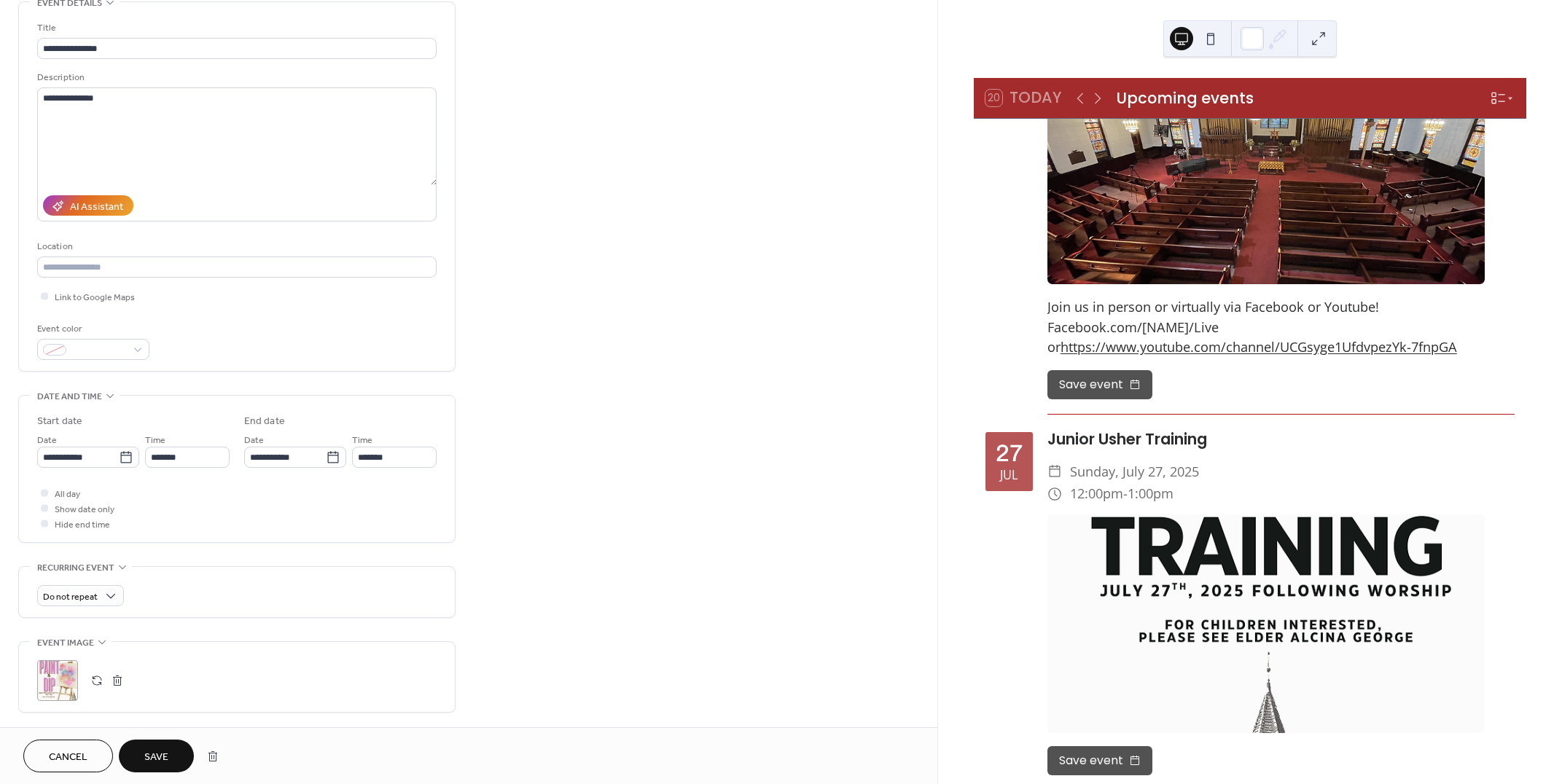 type on "*******" 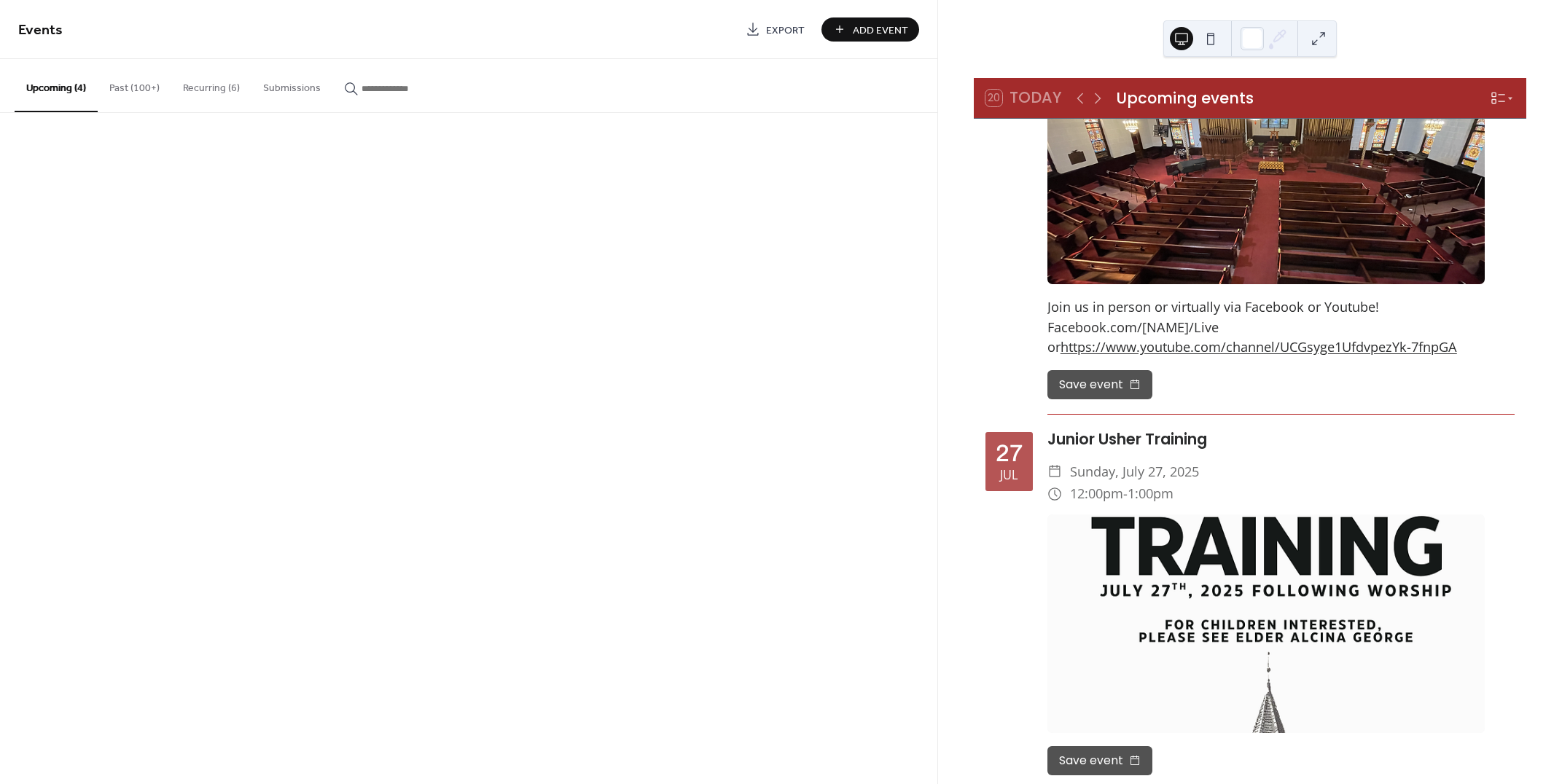 click on "Events Export Add Event Upcoming (4) Past (100+) Recurring (6) Submissions Cancel" at bounding box center (469, 392) 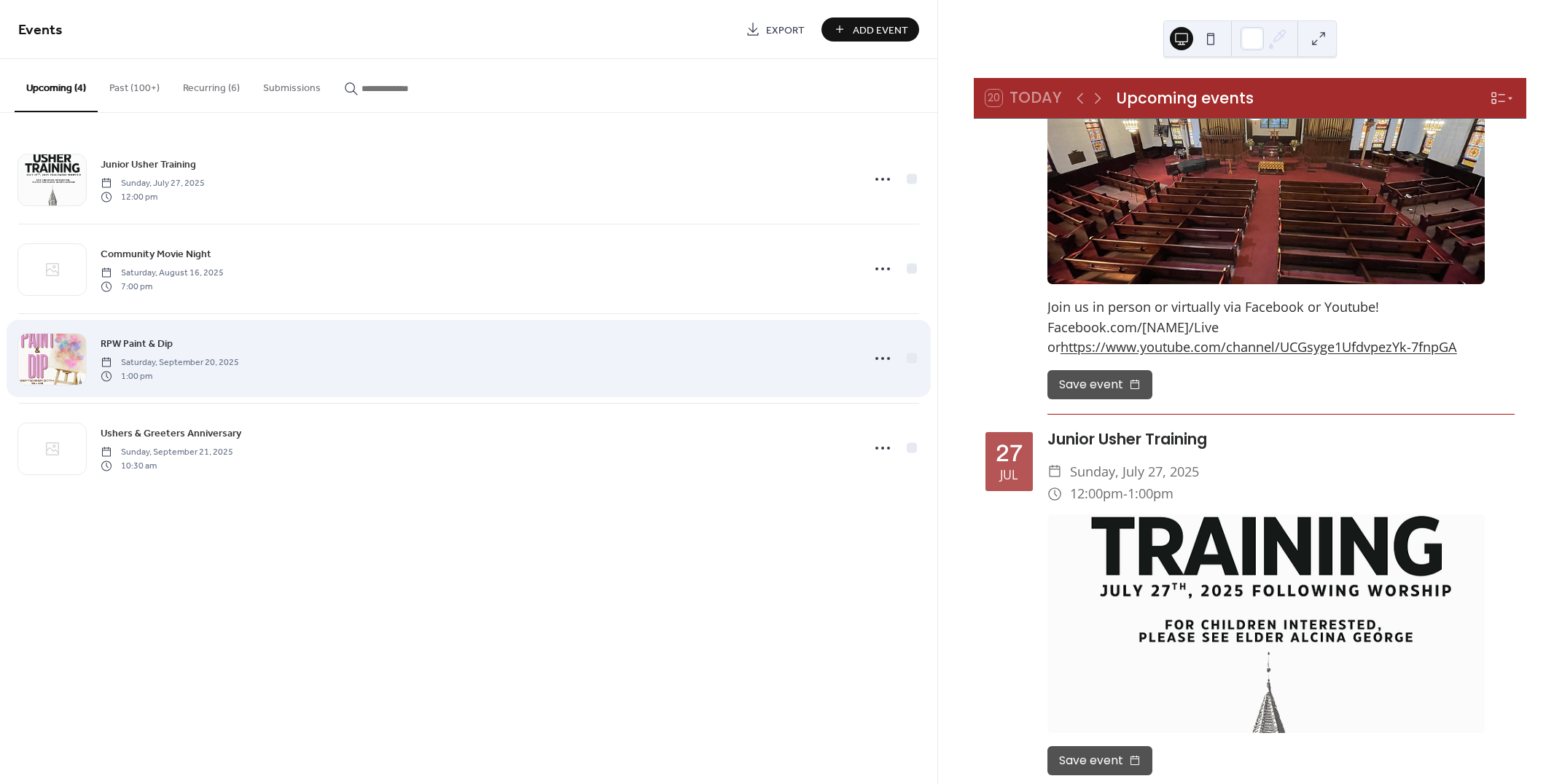 click on "RPW Paint & Dip Saturday, September 20, 2025 1:00 pm" at bounding box center (477, 358) 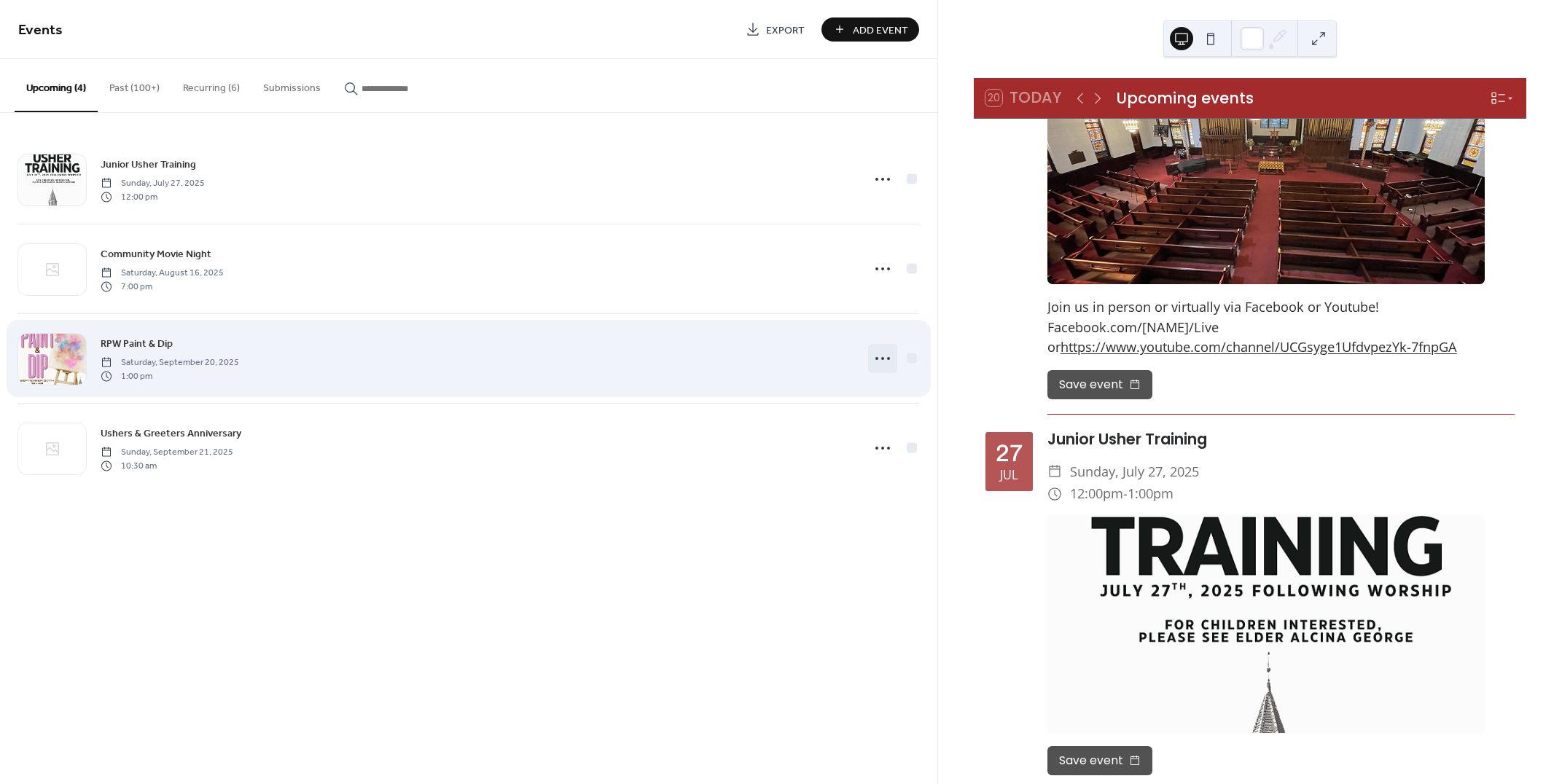 click 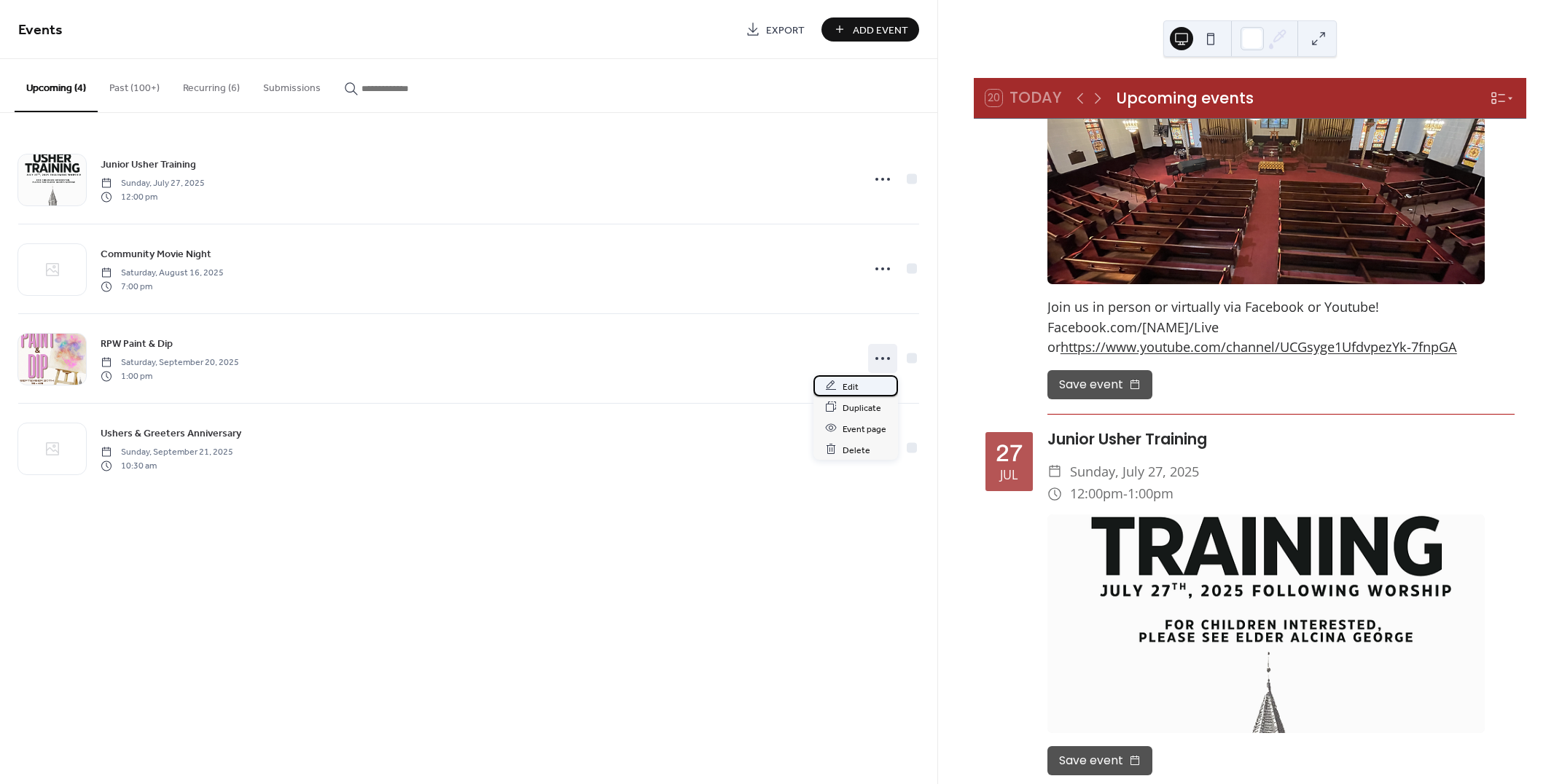 click on "Edit" at bounding box center [851, 386] 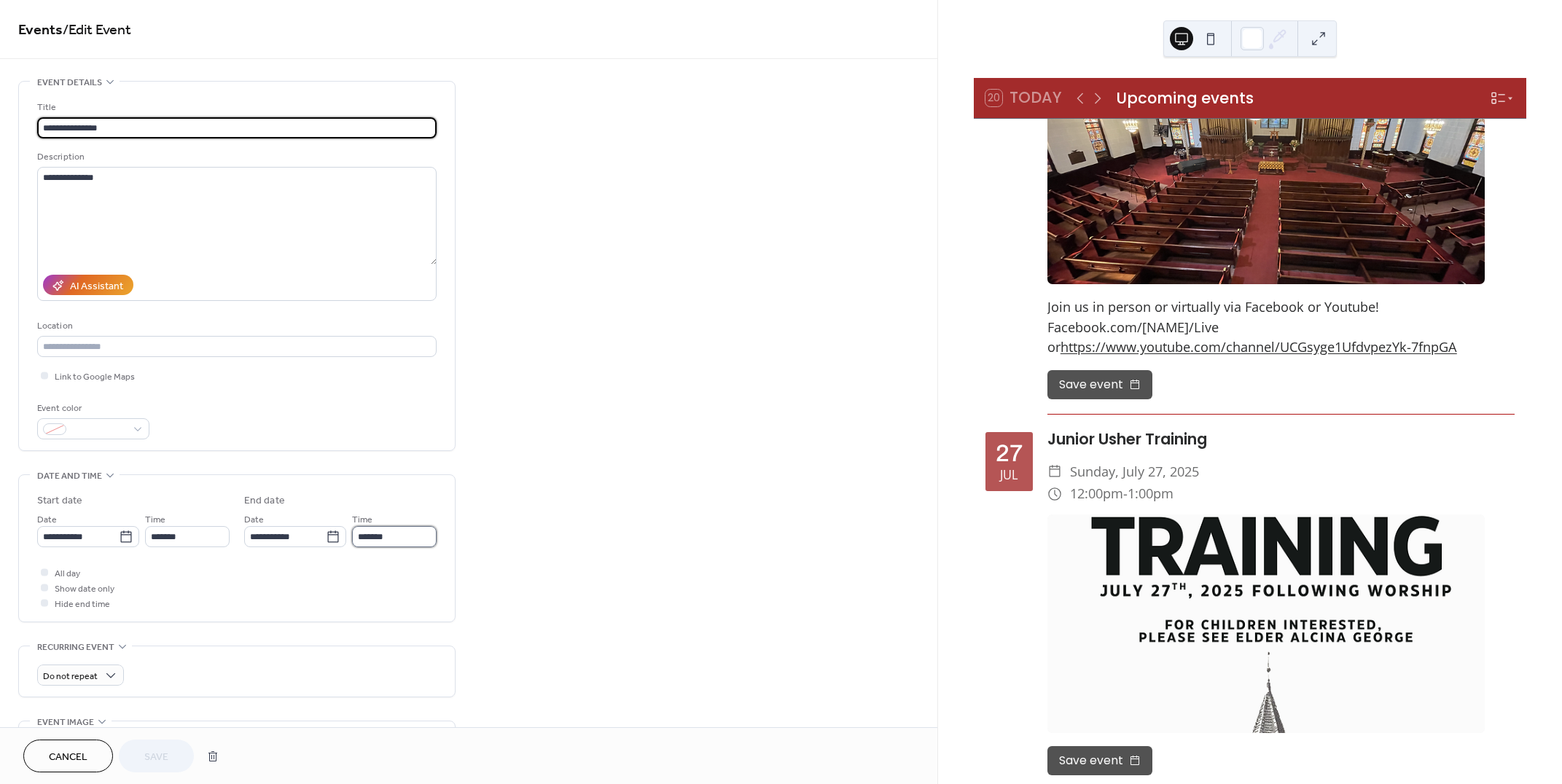 click on "*******" at bounding box center [394, 536] 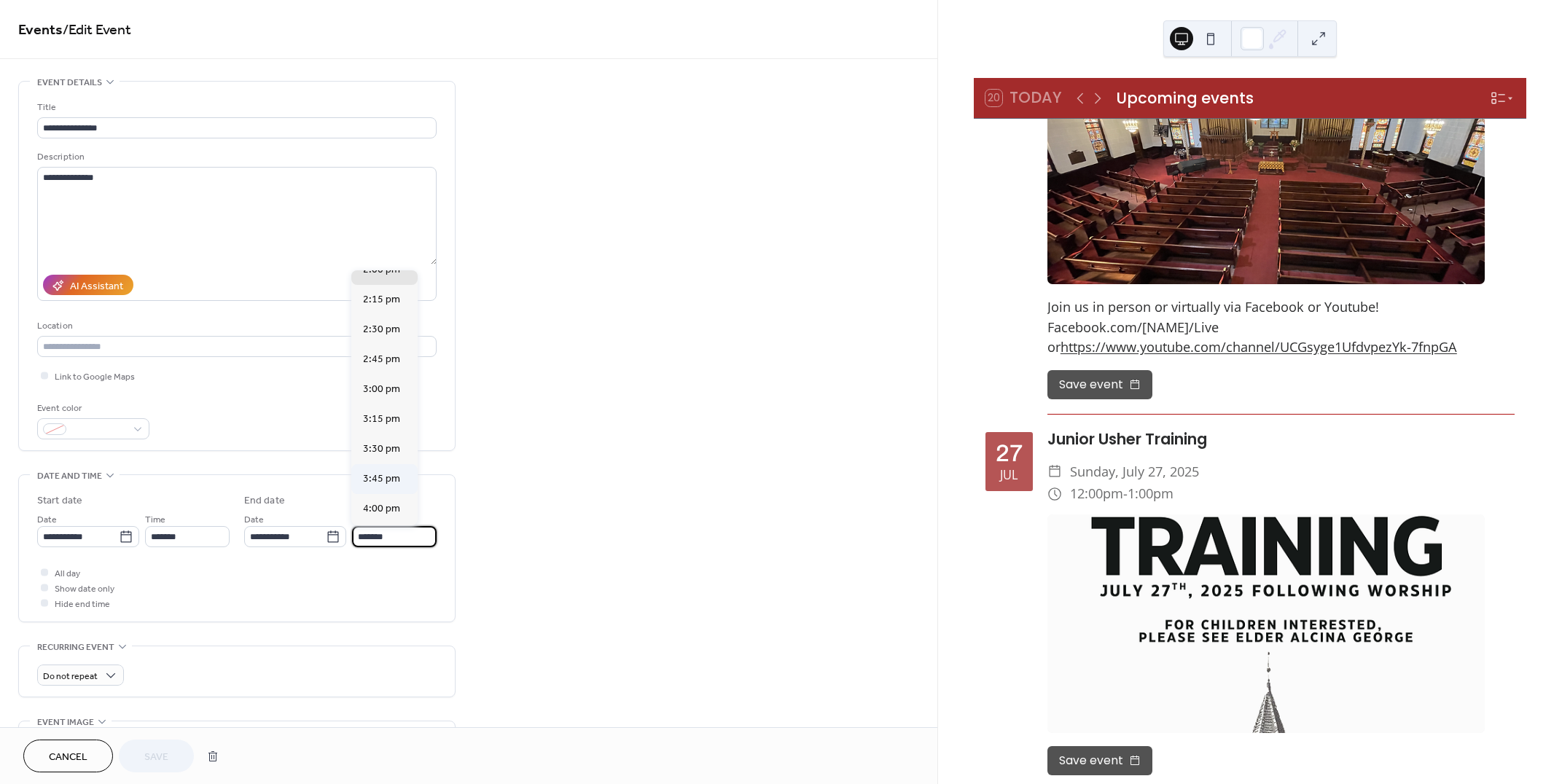 scroll, scrollTop: 124, scrollLeft: 0, axis: vertical 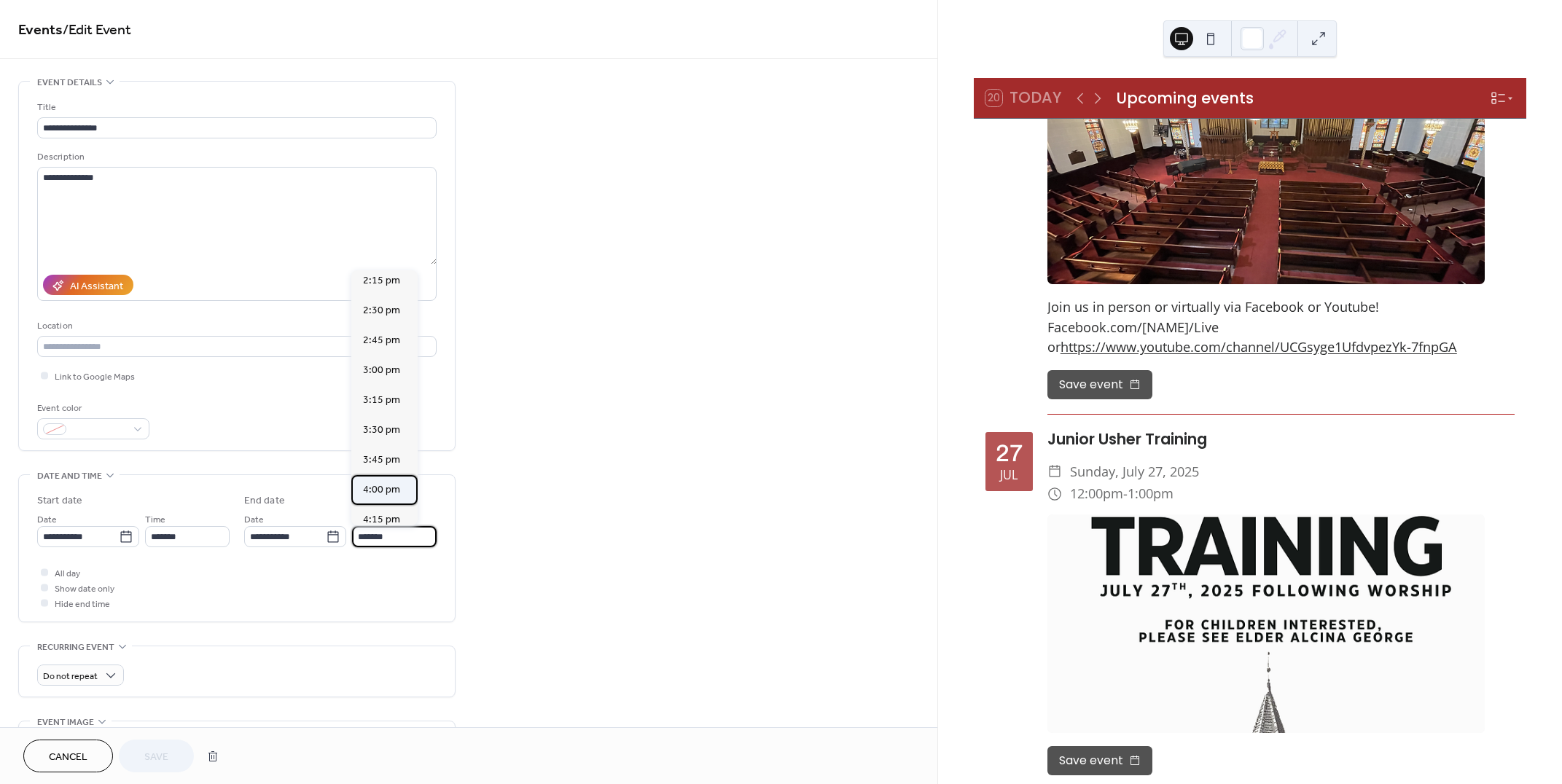 click on "4:00 pm" at bounding box center [381, 489] 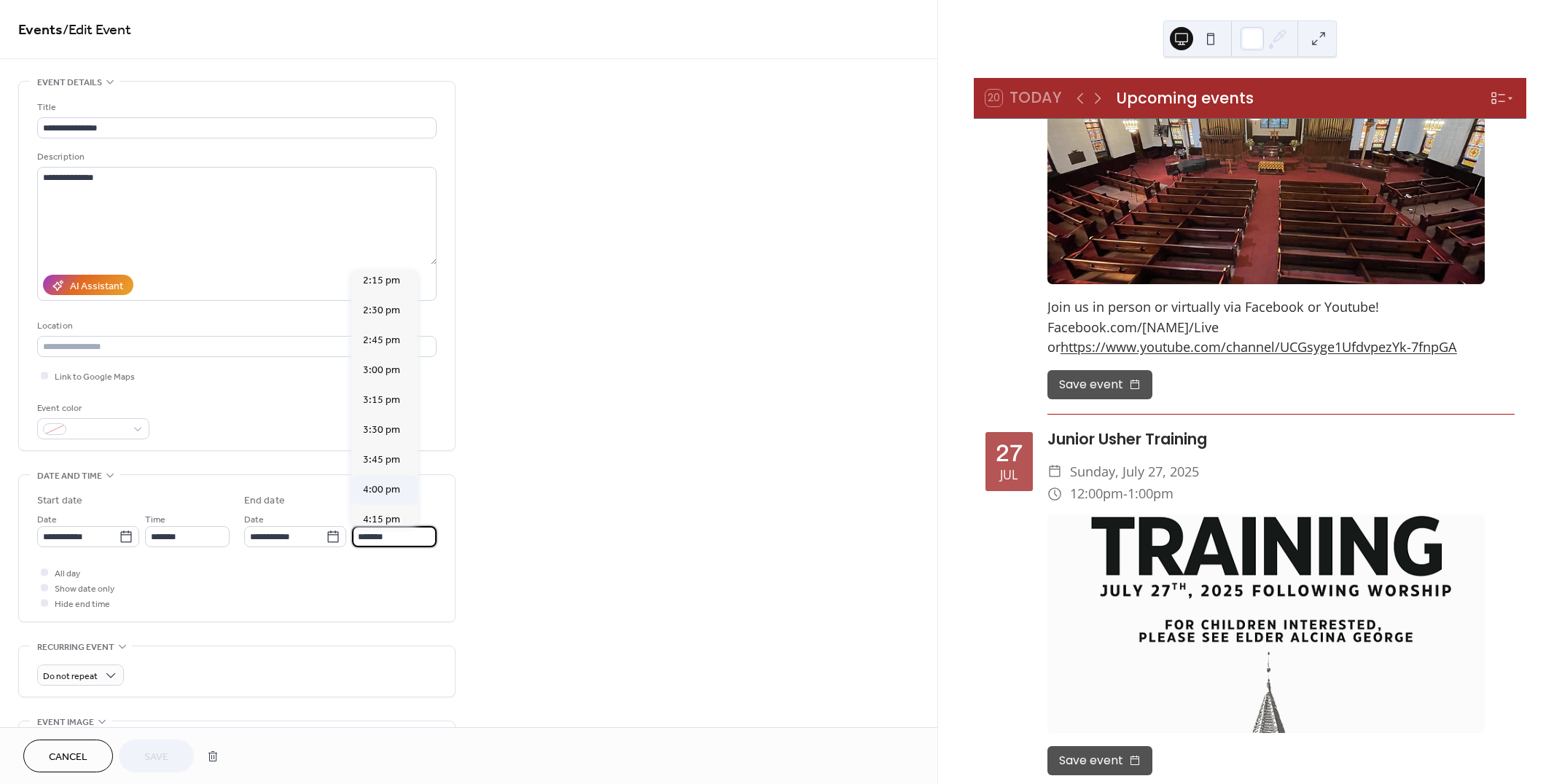 type on "*******" 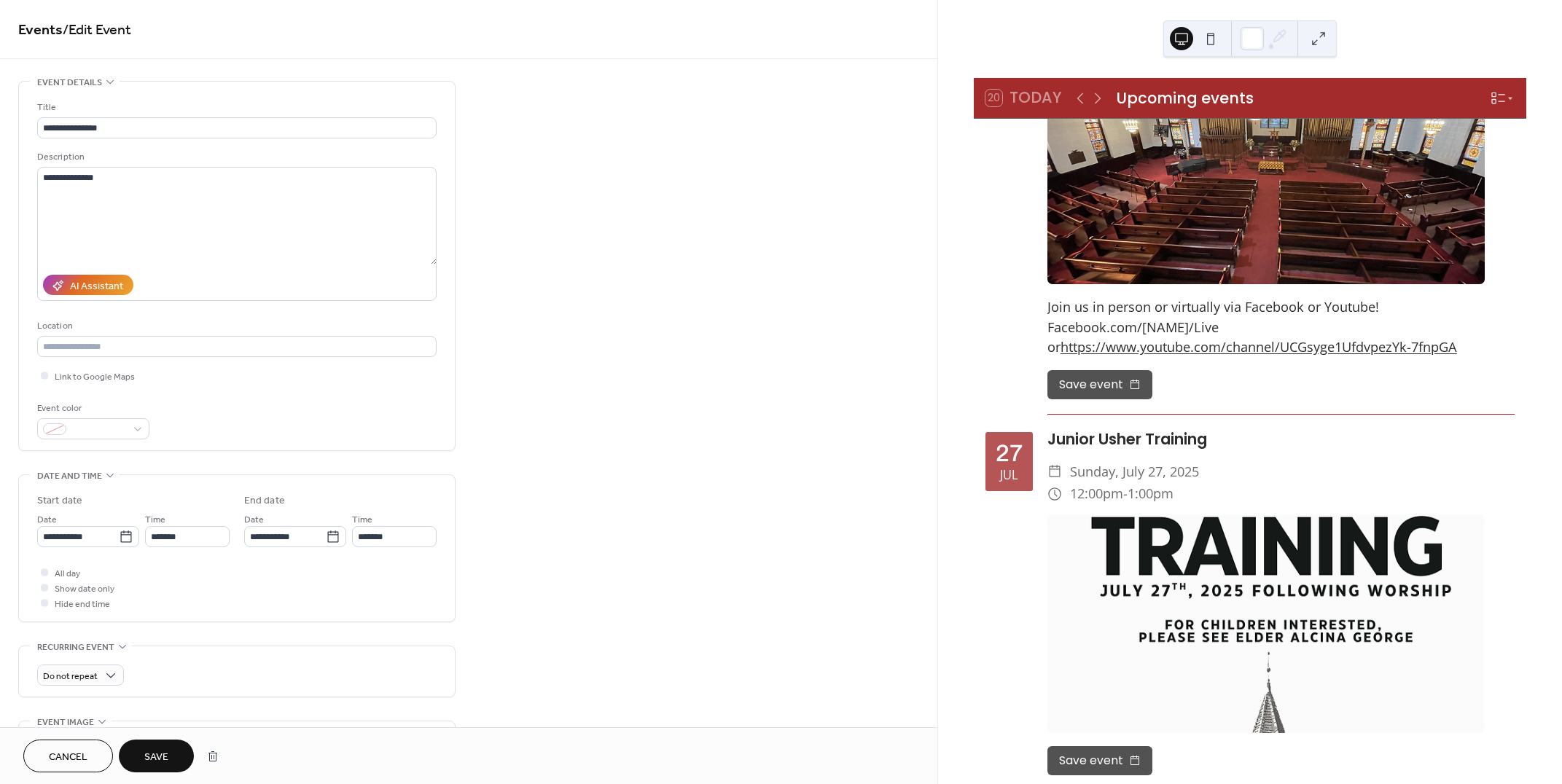 click on "Save" at bounding box center (156, 757) 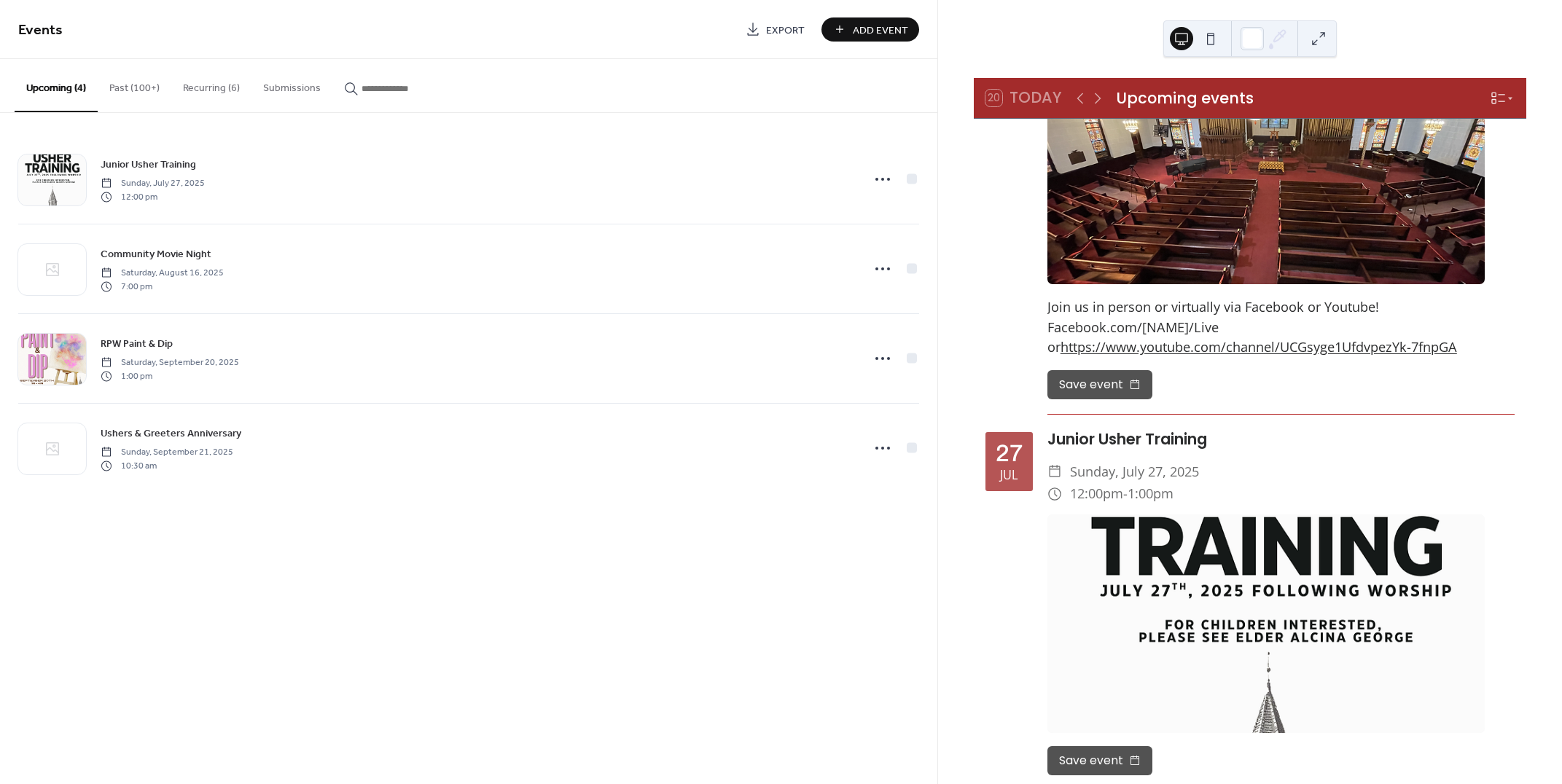click on "Add Event" at bounding box center (880, 30) 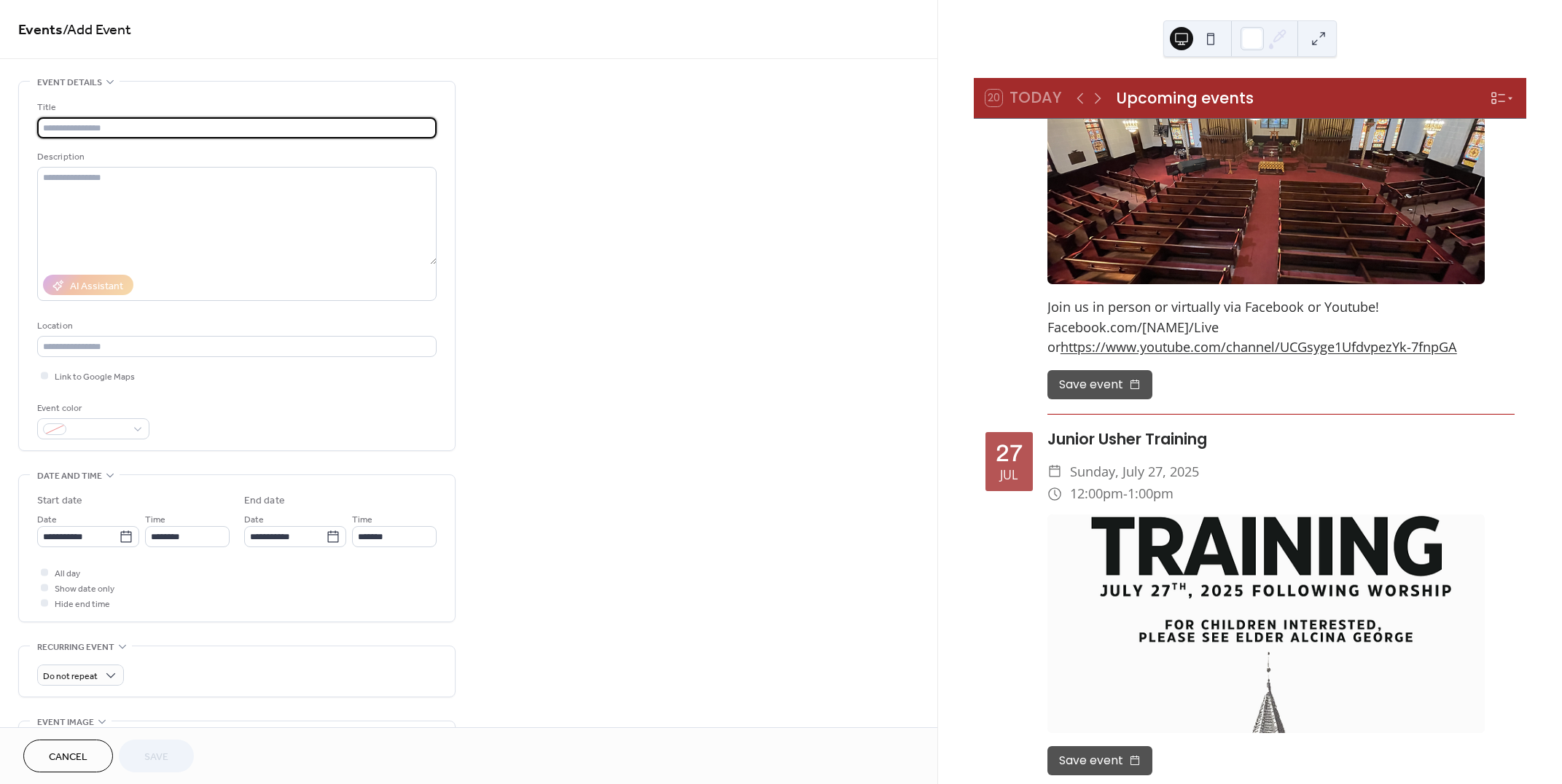 click on "Cancel" at bounding box center (68, 757) 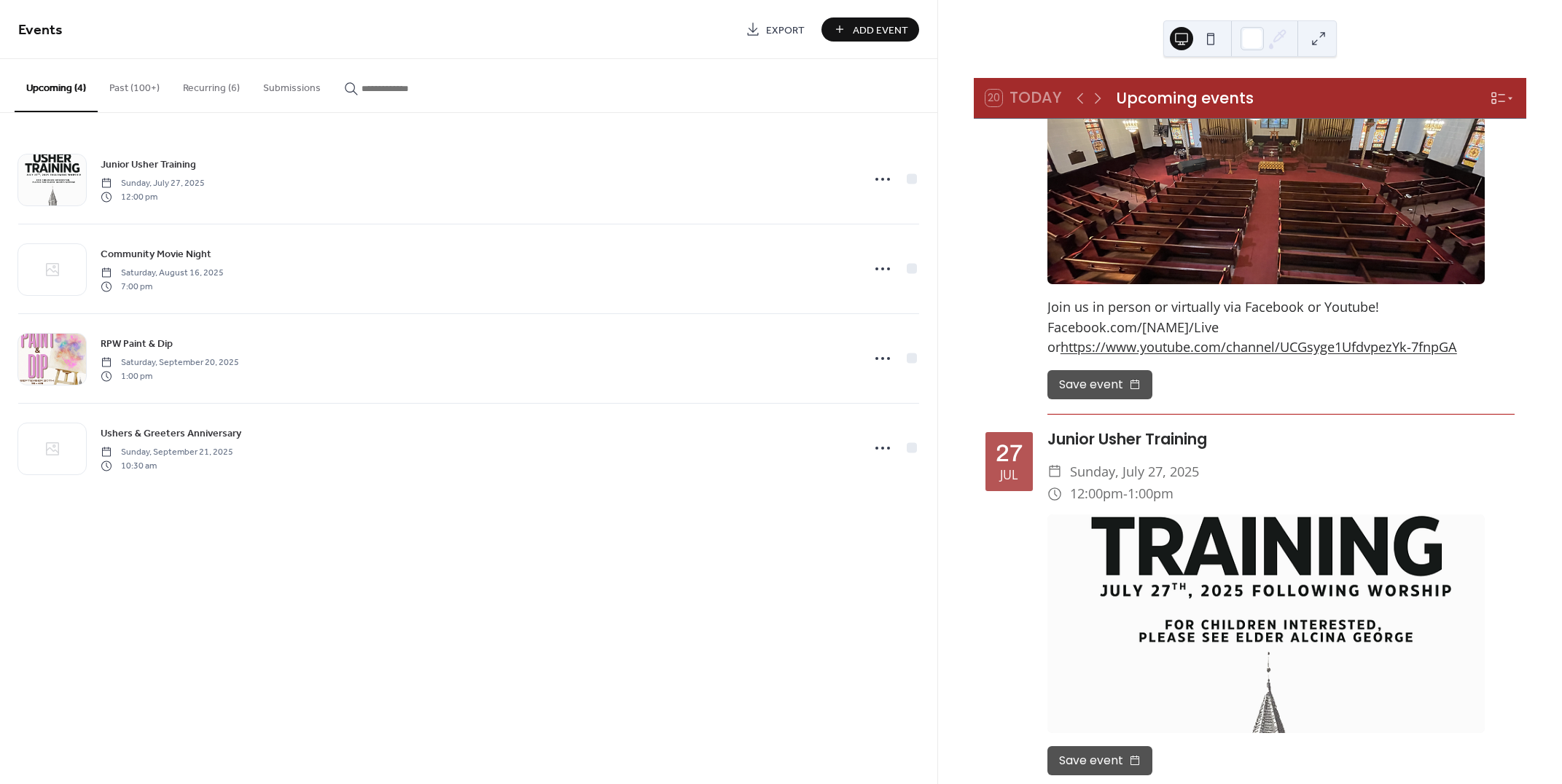 click on "Add Event" at bounding box center [880, 30] 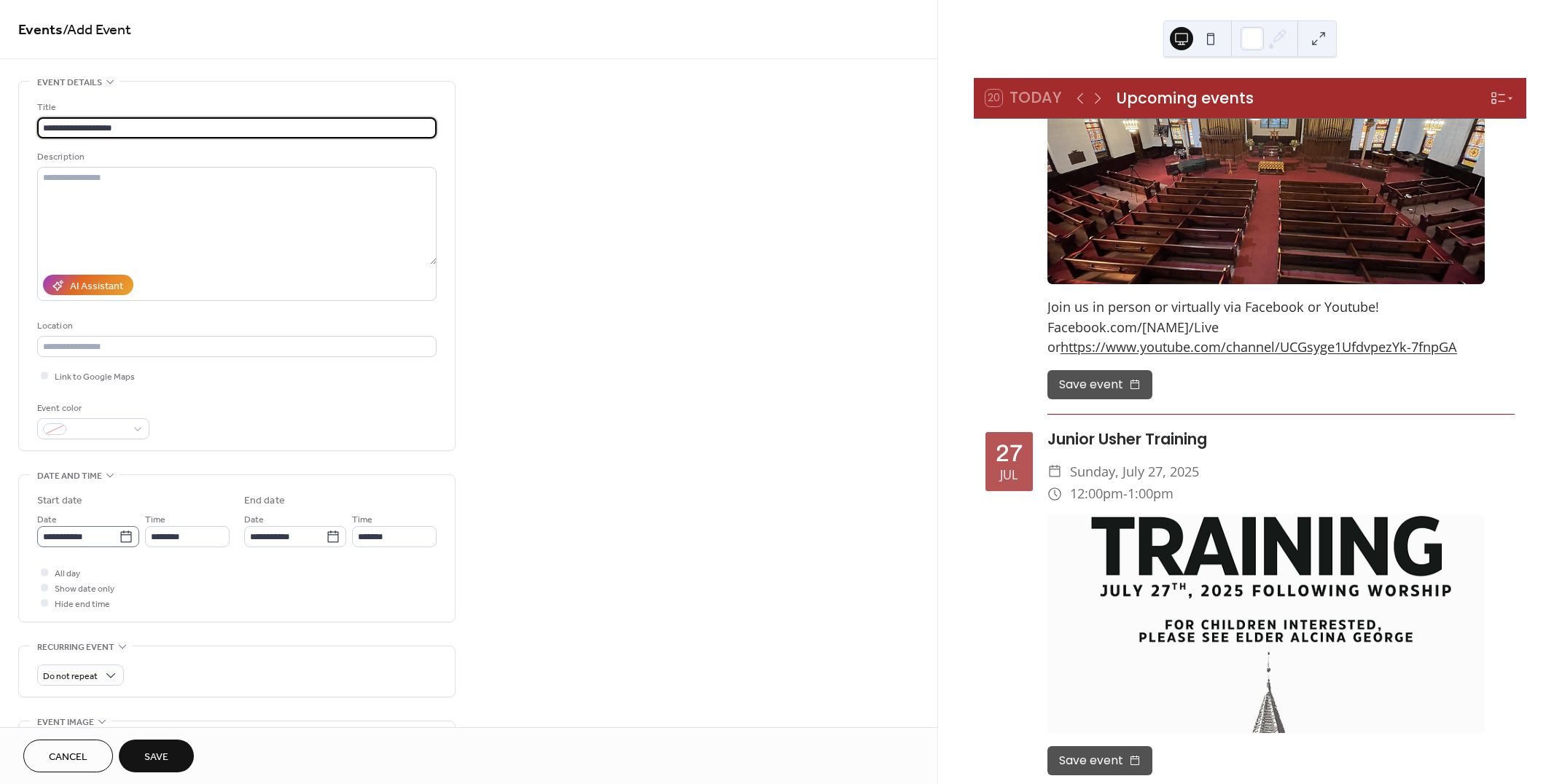 type on "**********" 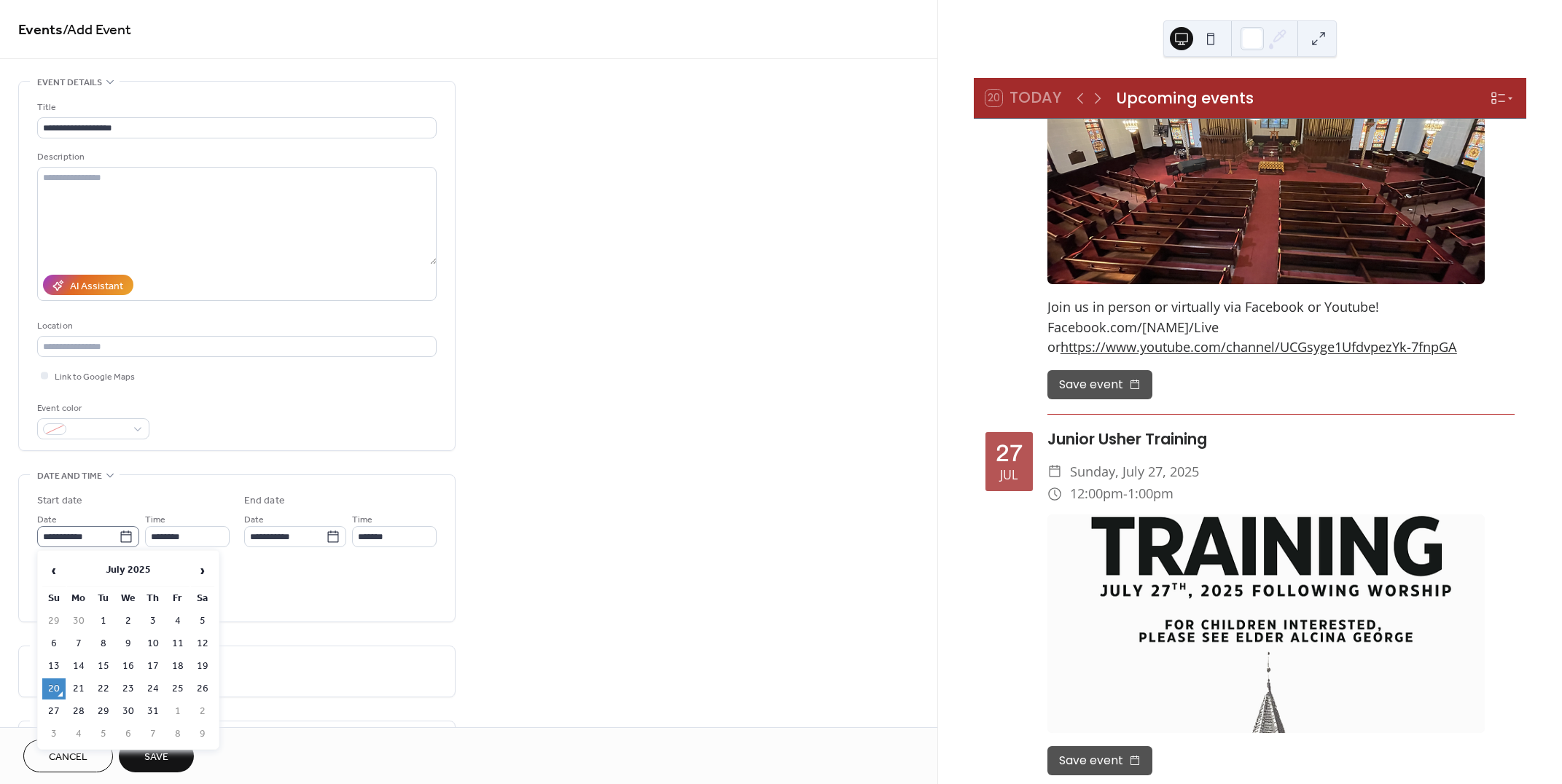 click 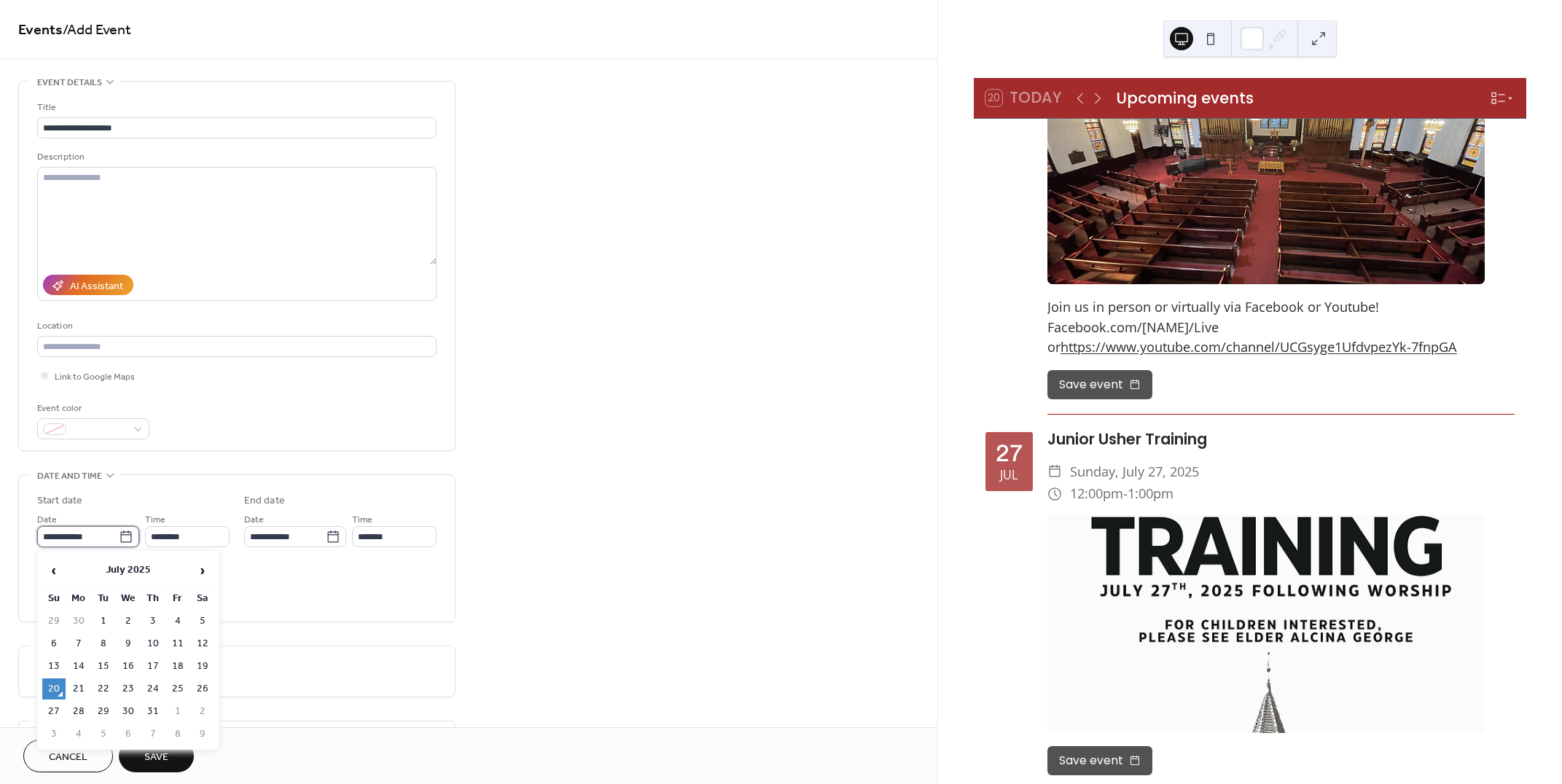 click on "**********" at bounding box center (78, 536) 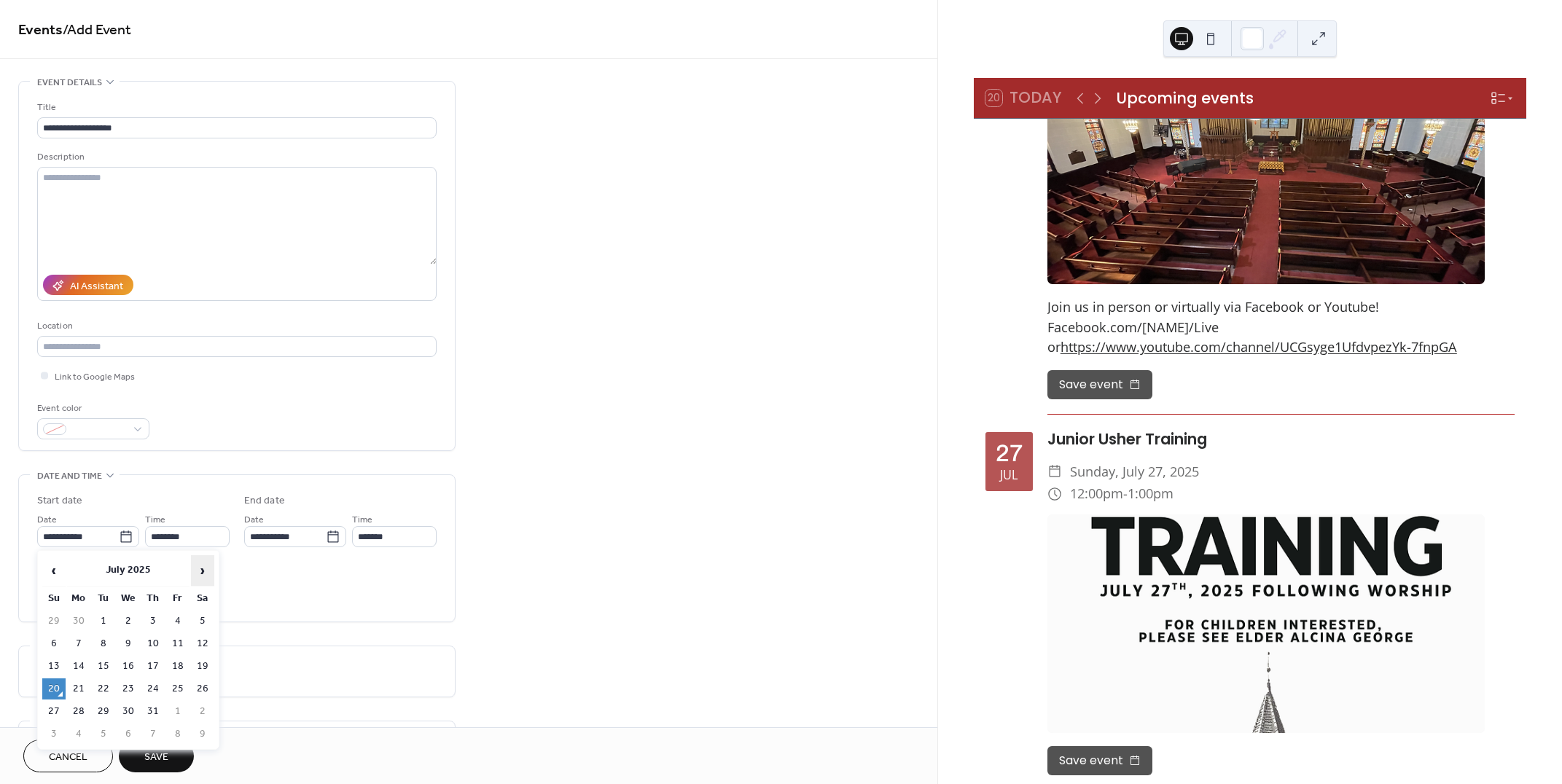 click on "›" at bounding box center (203, 571) 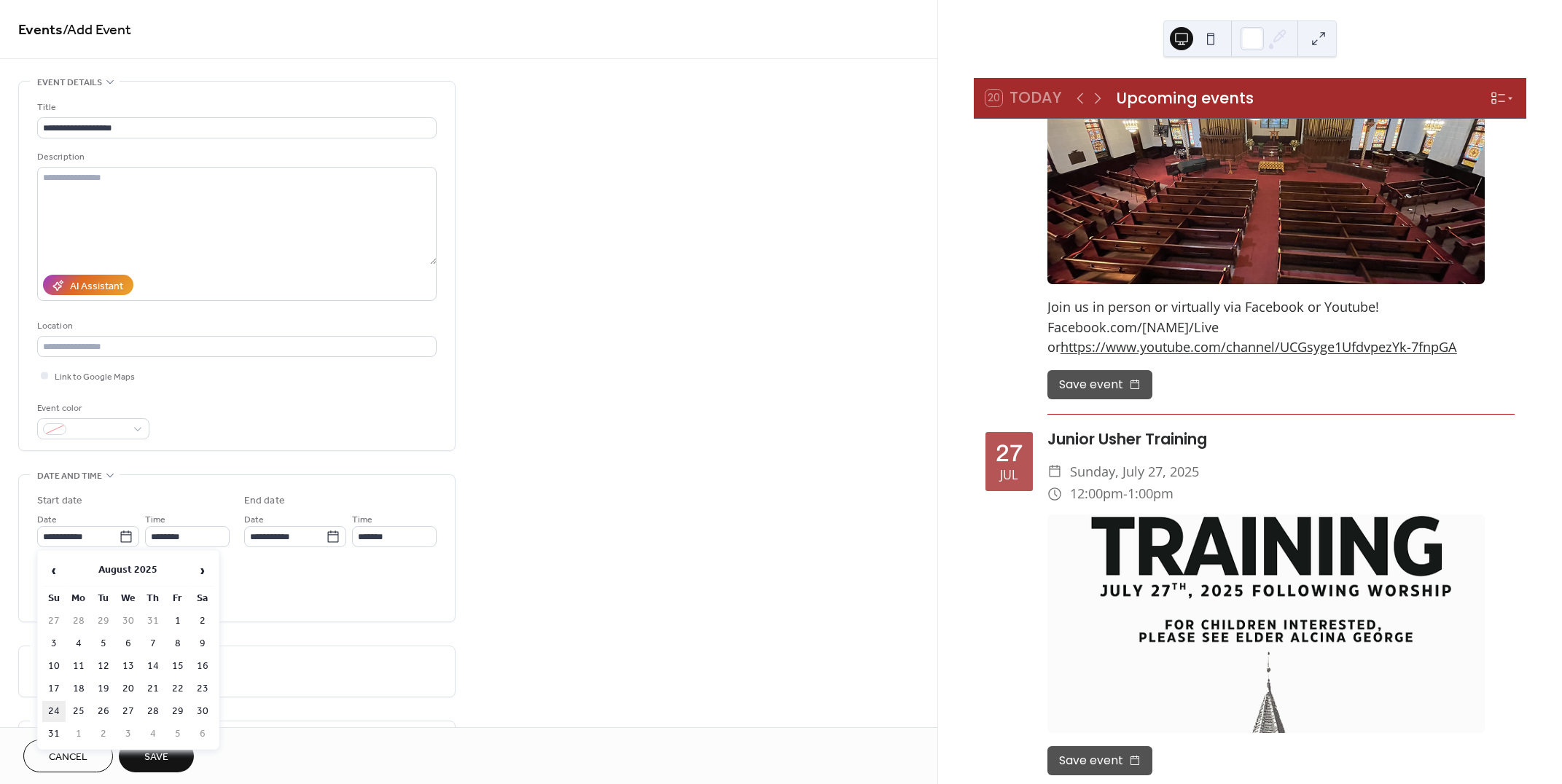 click on "24" at bounding box center [54, 711] 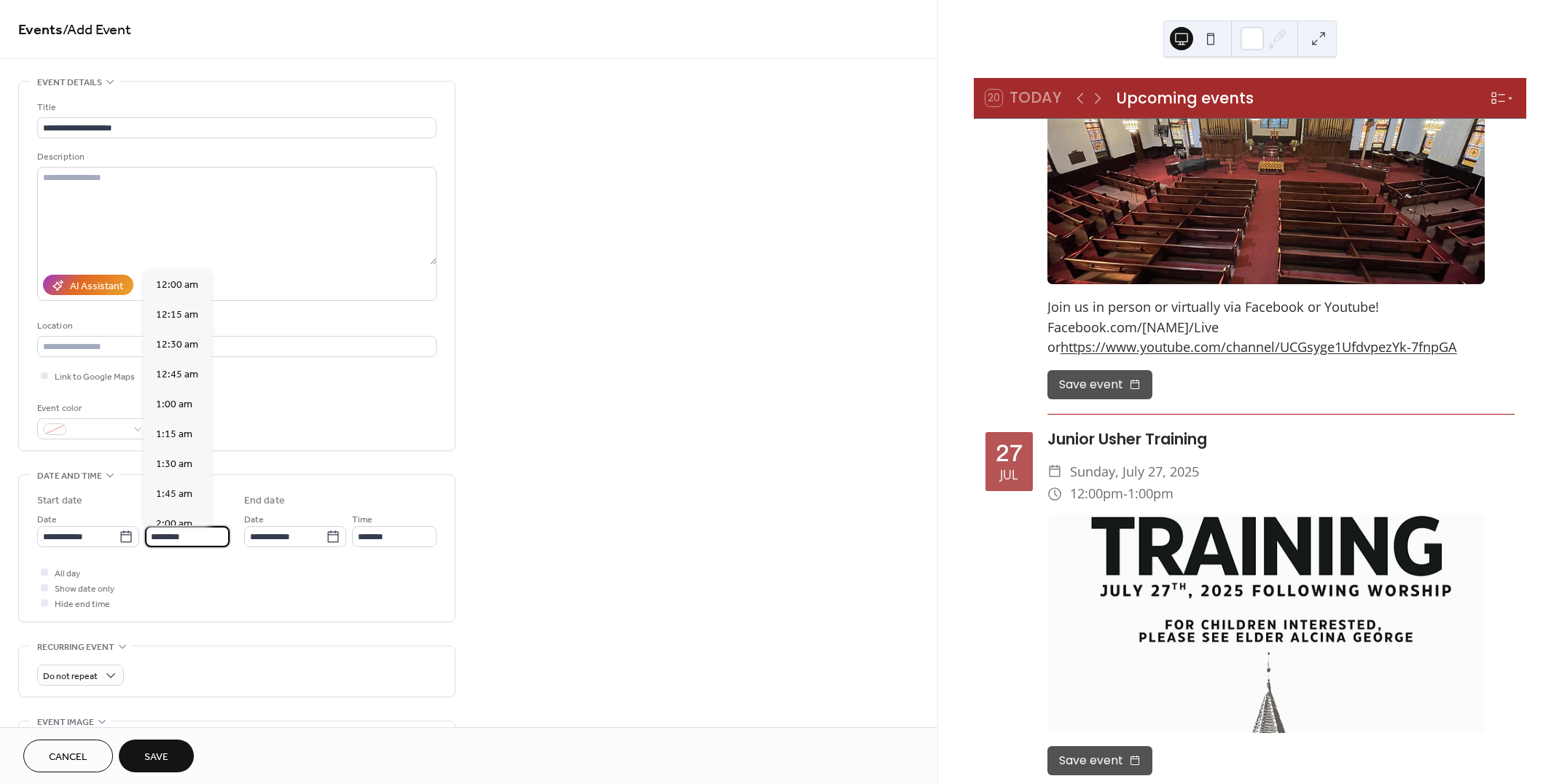 click on "********" at bounding box center (187, 536) 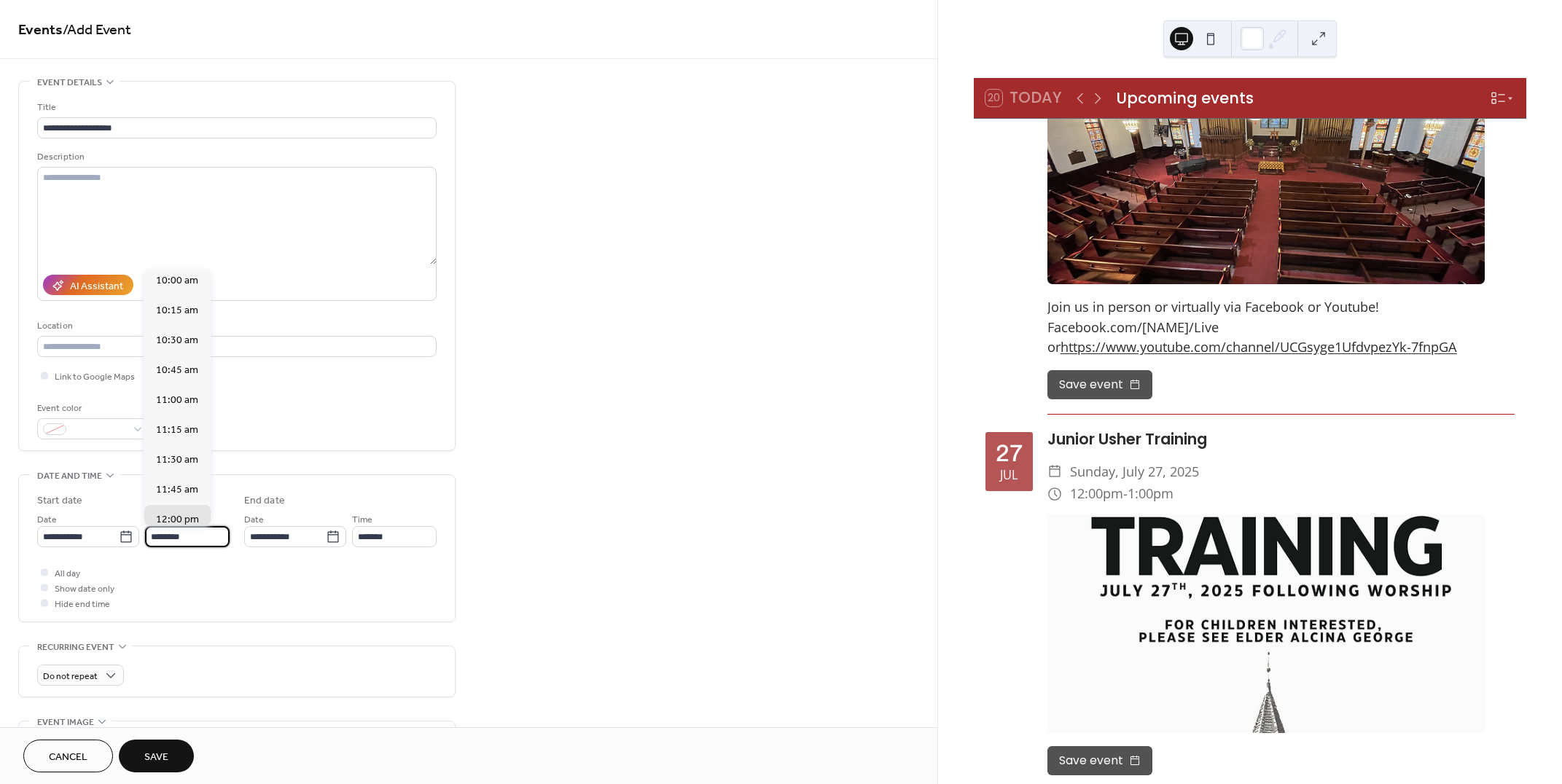 scroll, scrollTop: 1176, scrollLeft: 0, axis: vertical 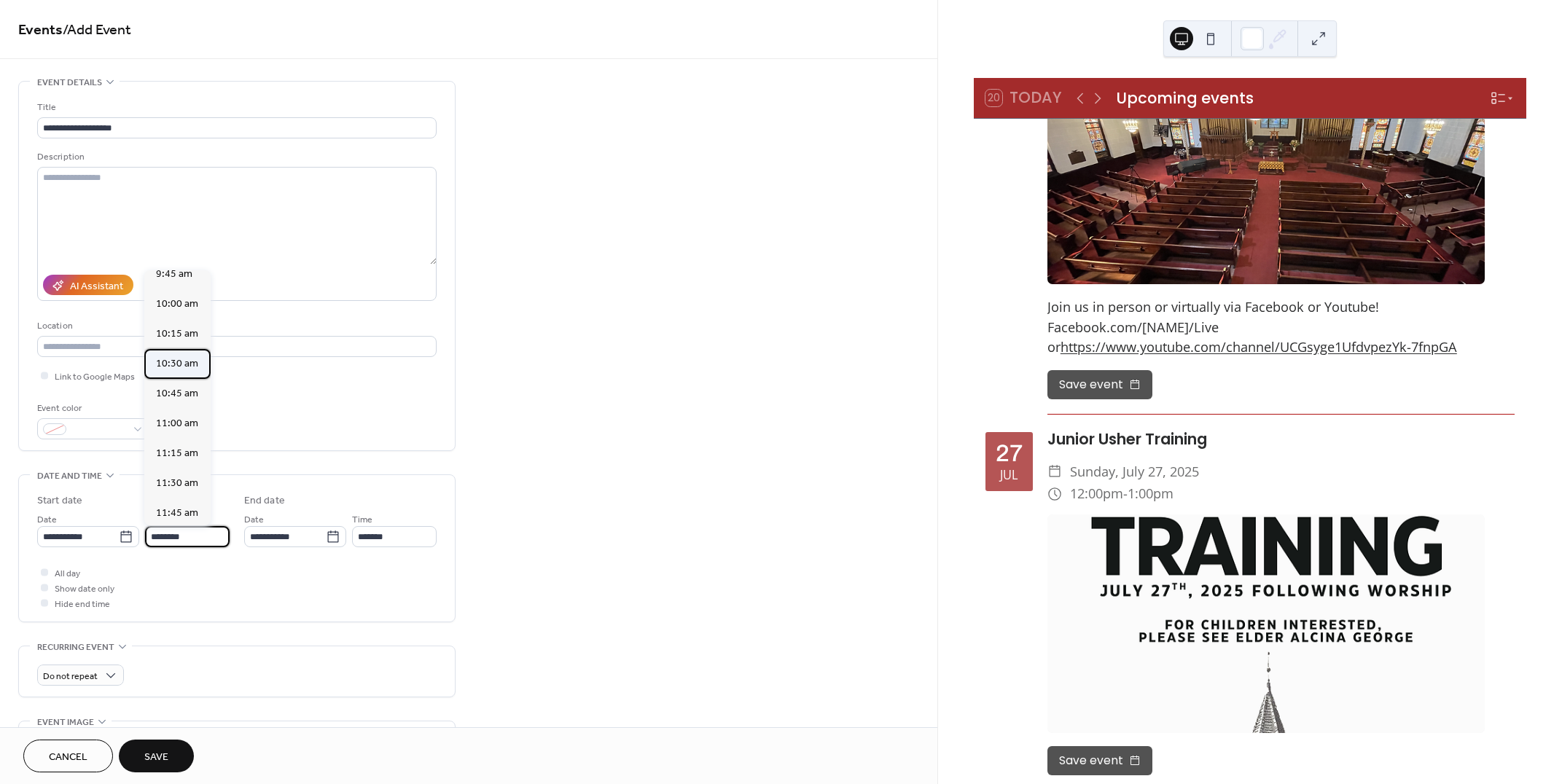 click on "10:30 am" at bounding box center (177, 363) 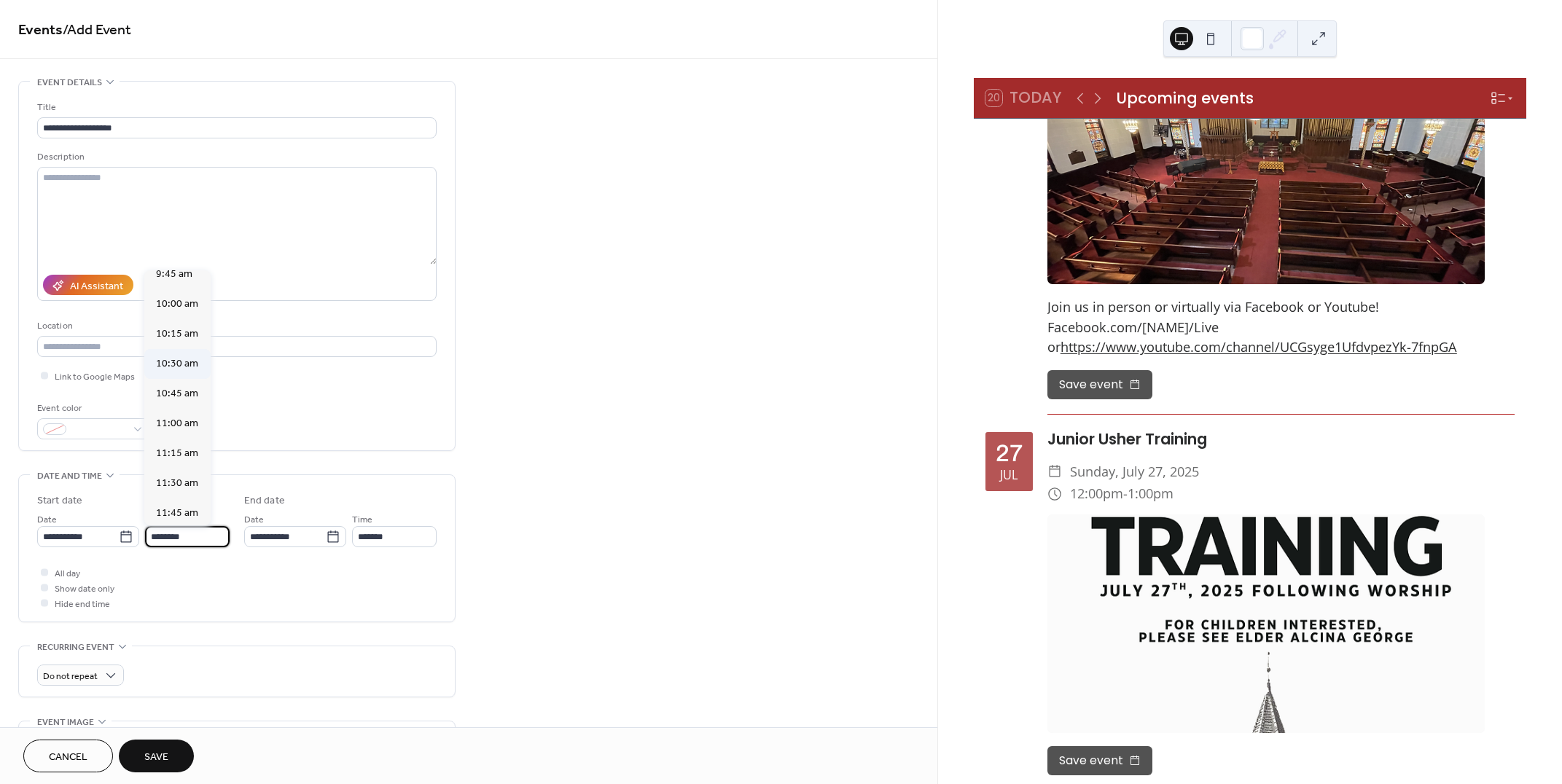 type on "********" 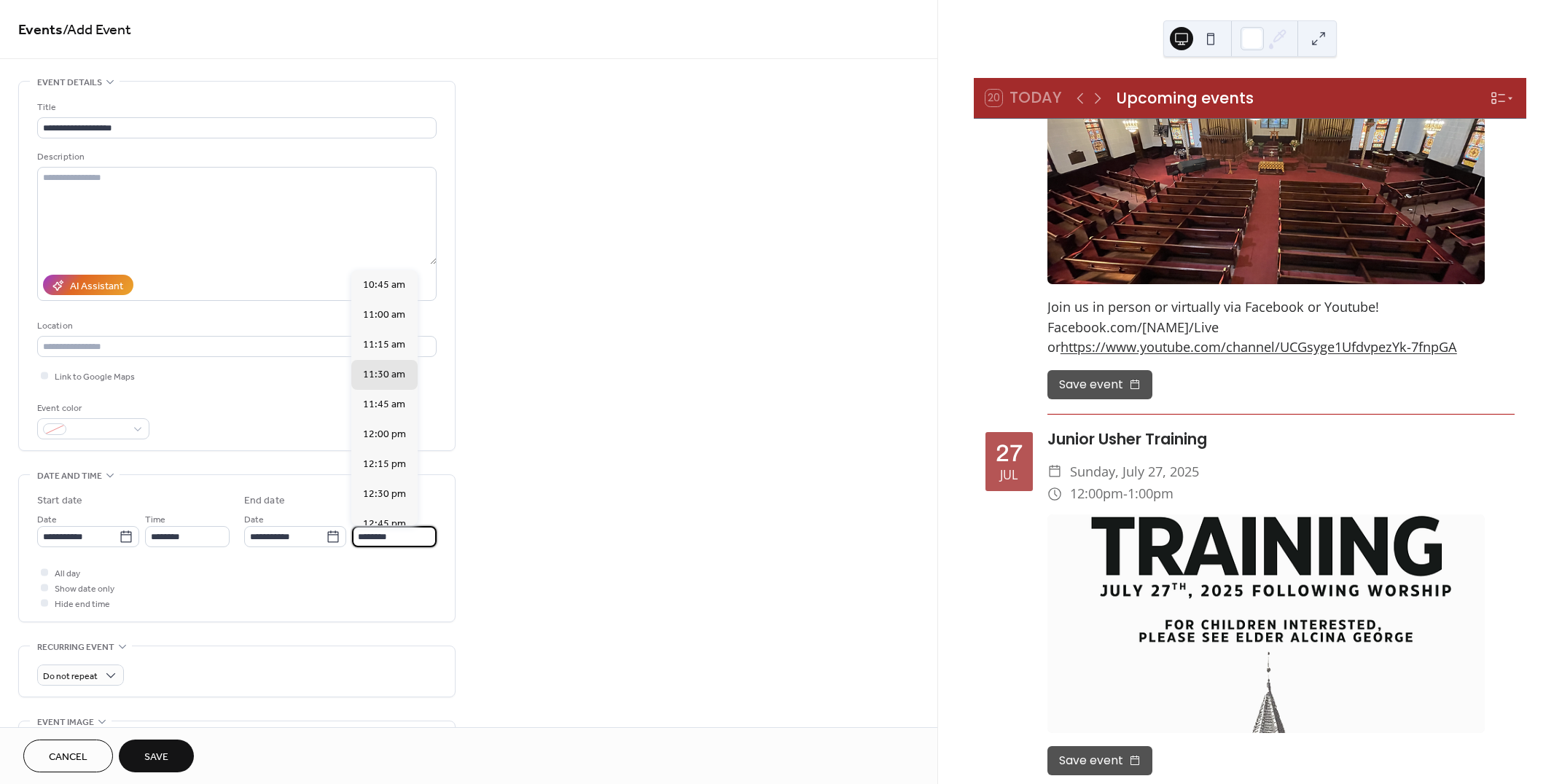 click on "********" at bounding box center [394, 536] 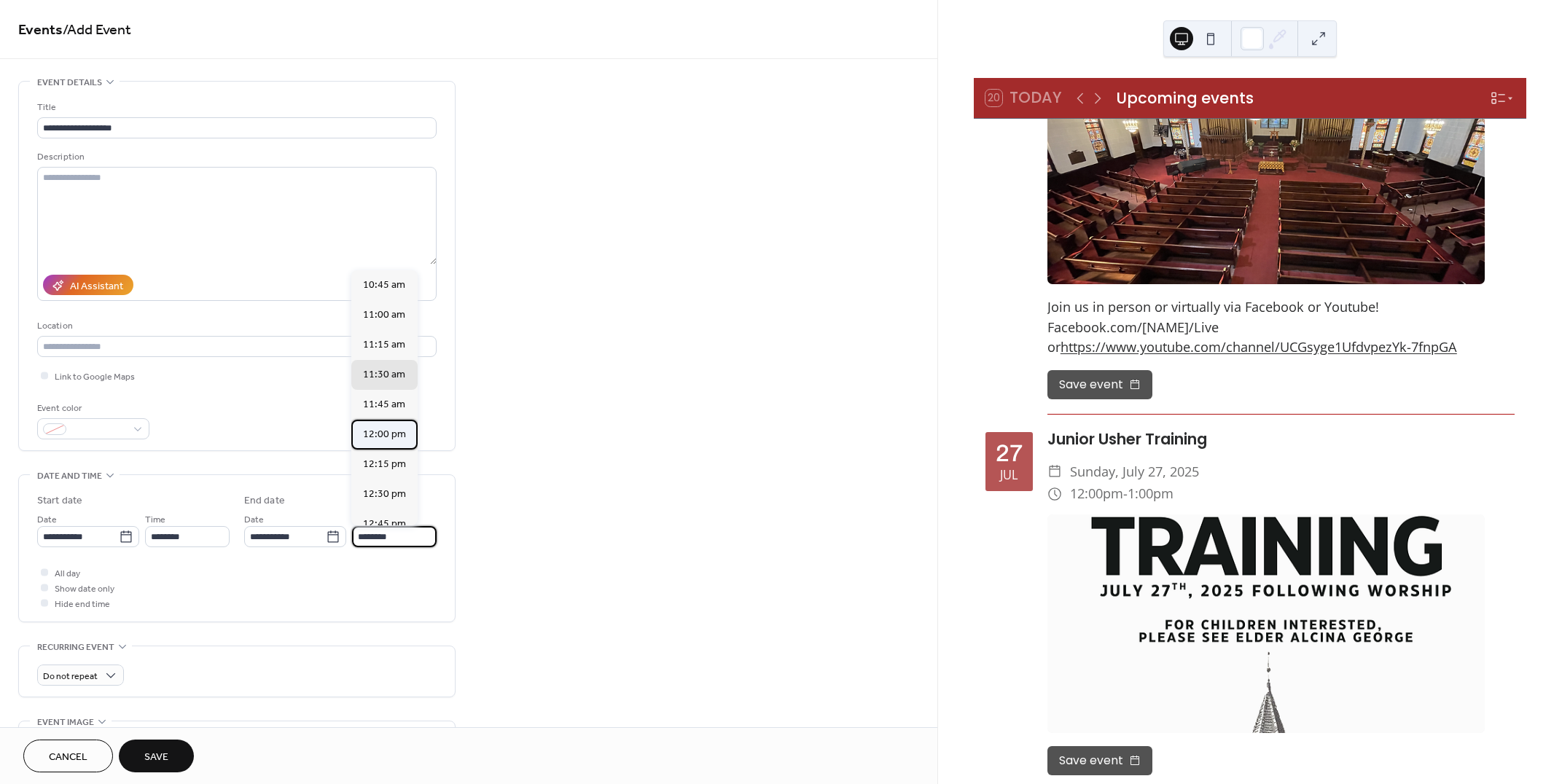 click on "12:00 pm" at bounding box center (384, 434) 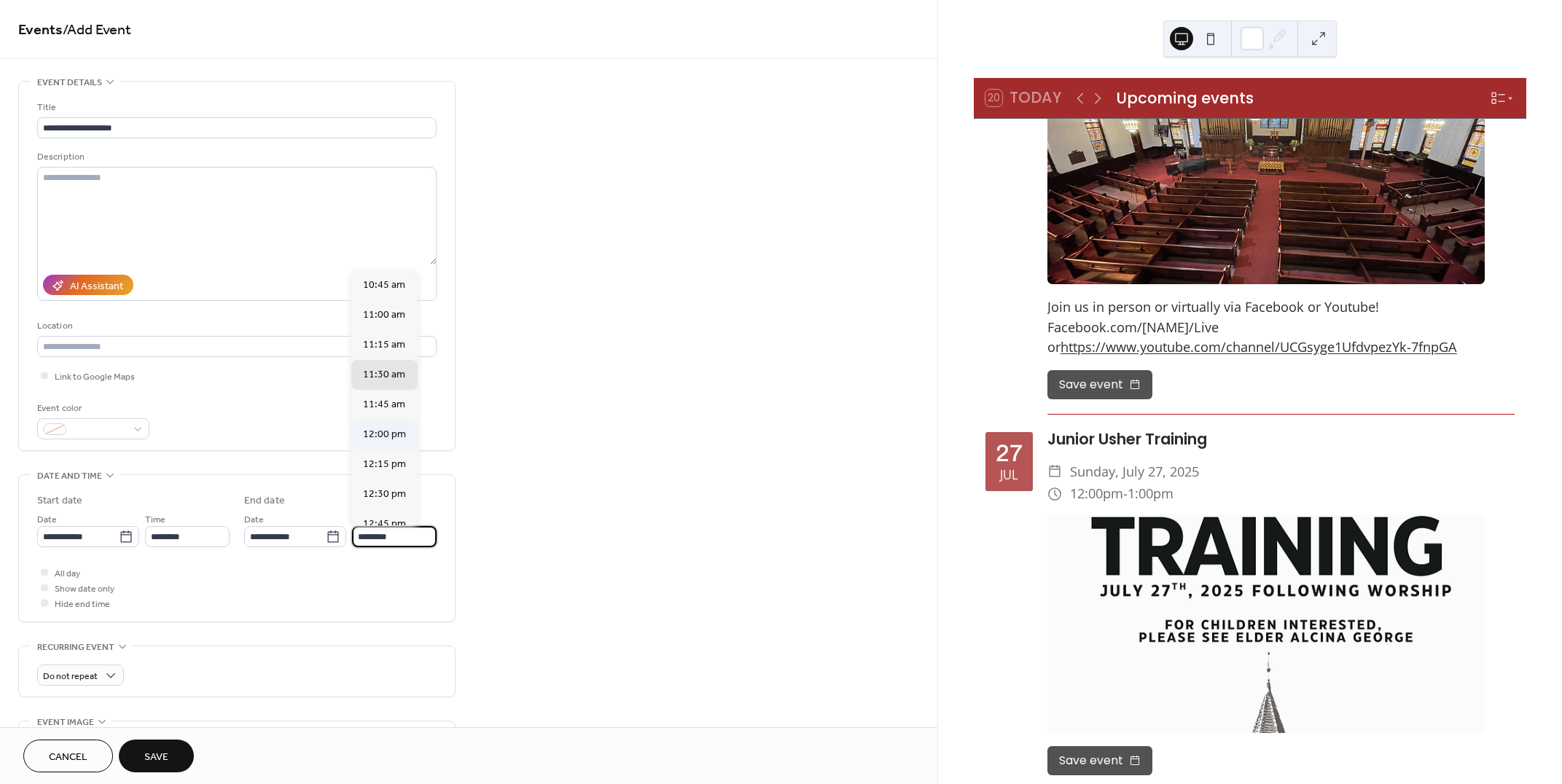 type on "********" 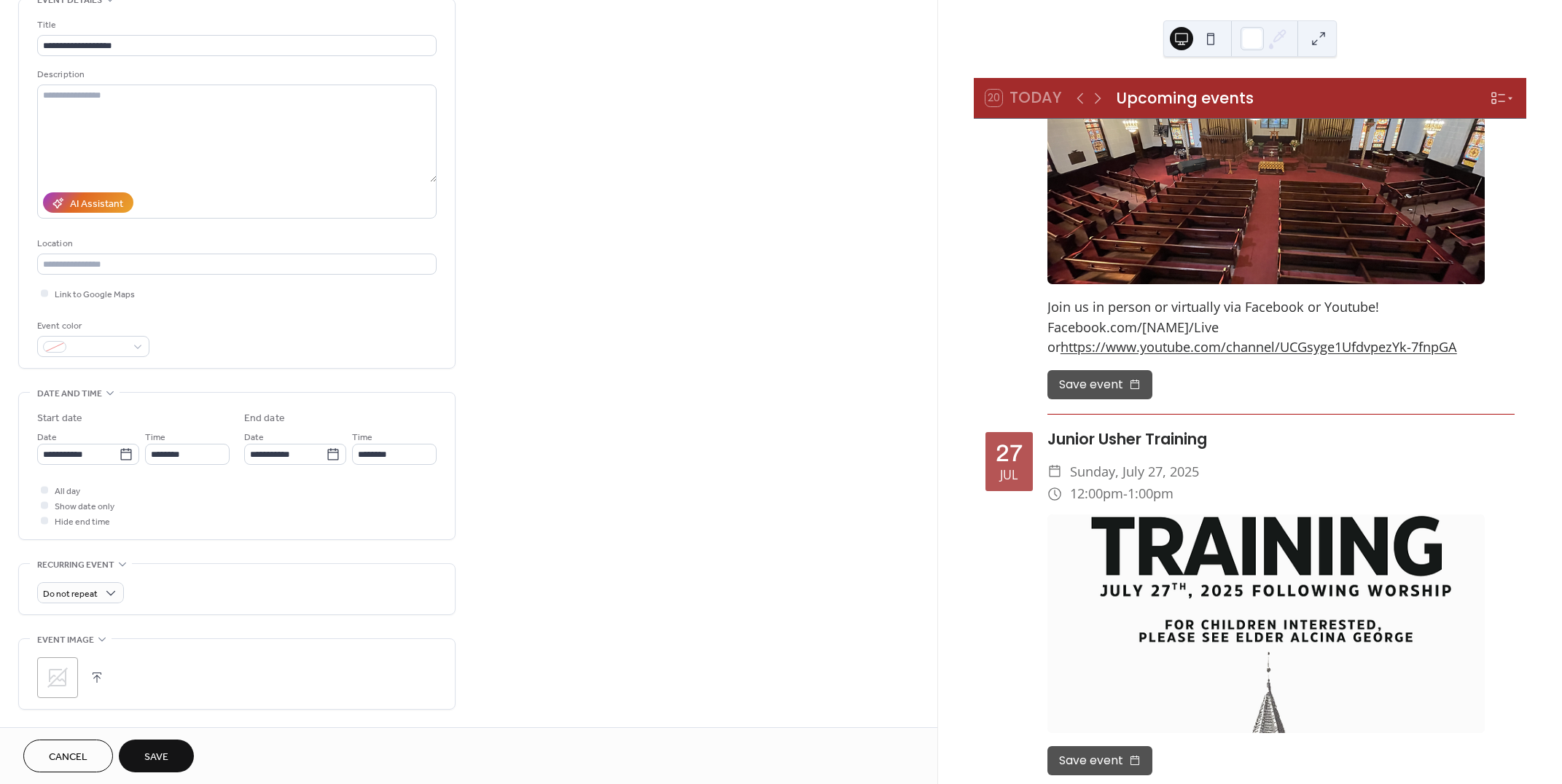 scroll, scrollTop: 97, scrollLeft: 0, axis: vertical 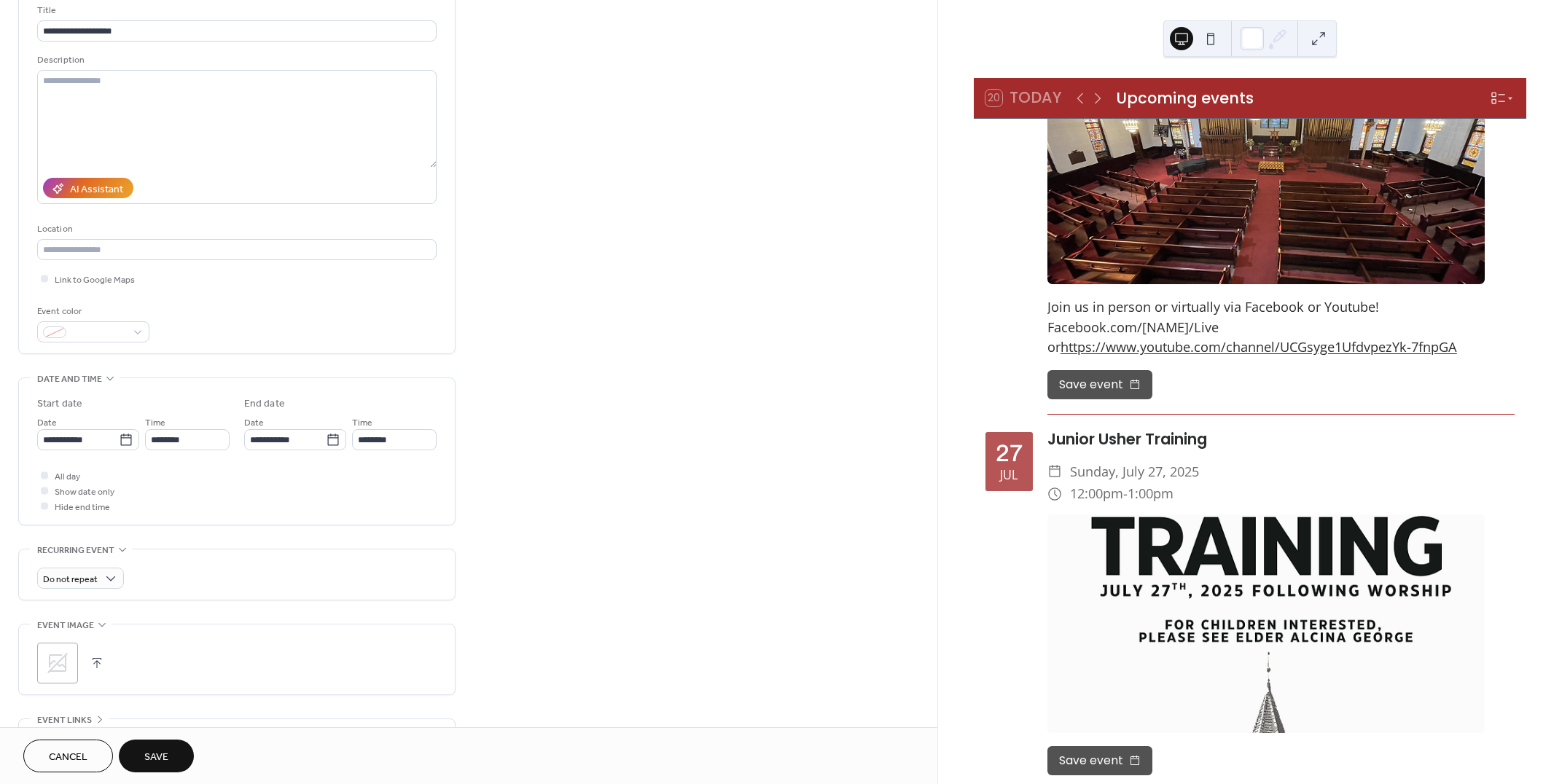 click at bounding box center (97, 663) 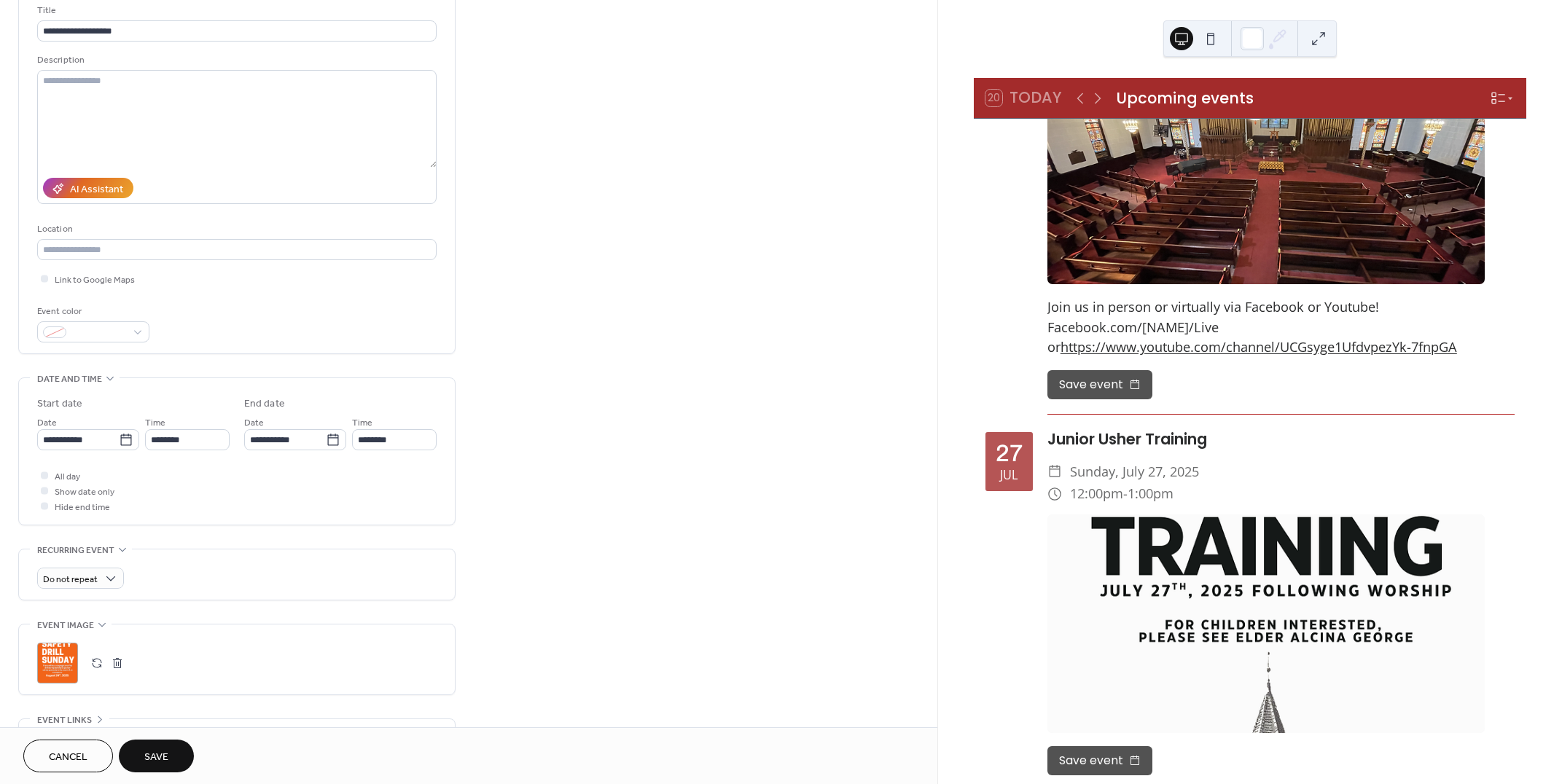 click on "Save" at bounding box center [156, 757] 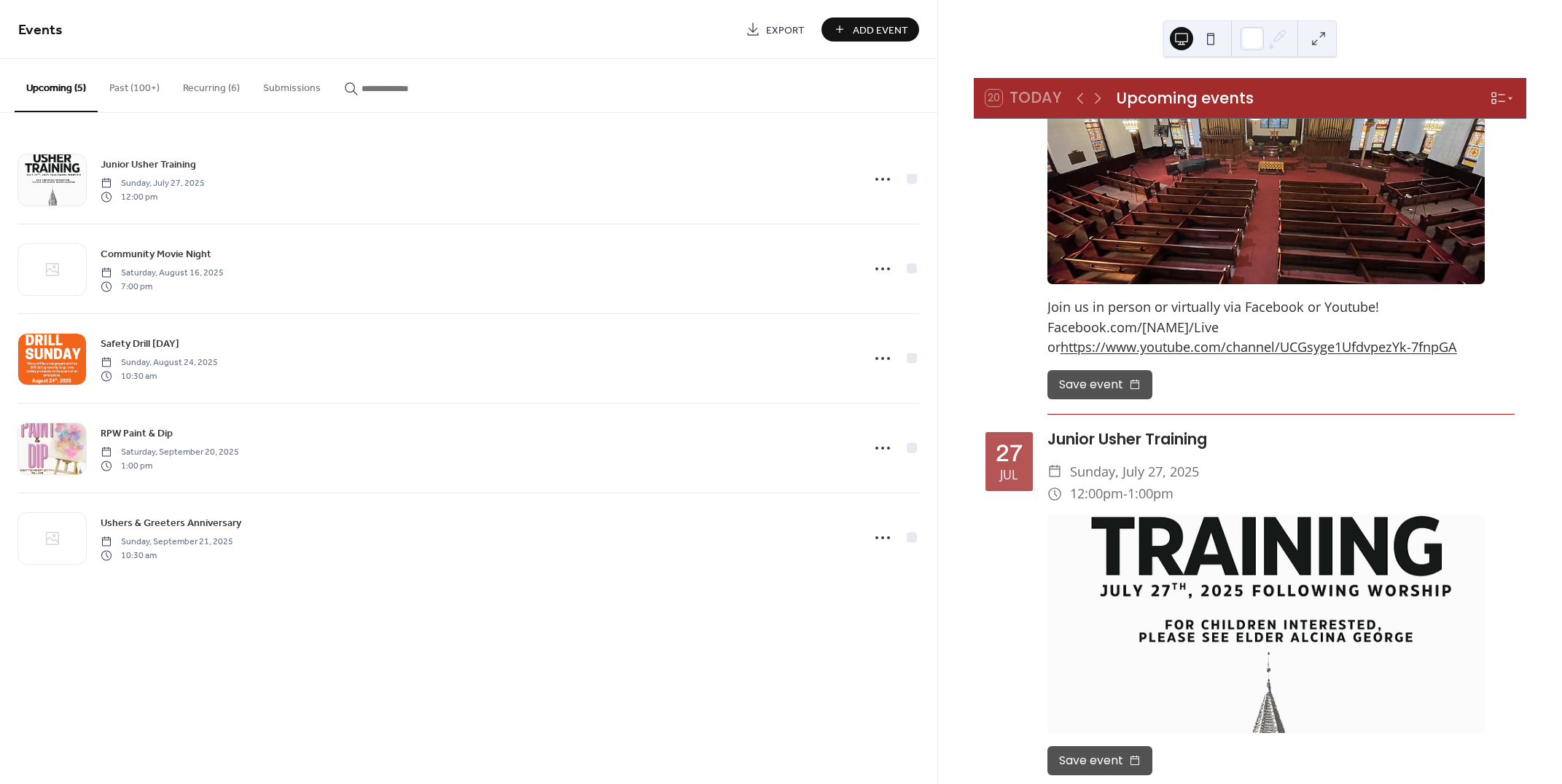click on "Add Event" at bounding box center (880, 30) 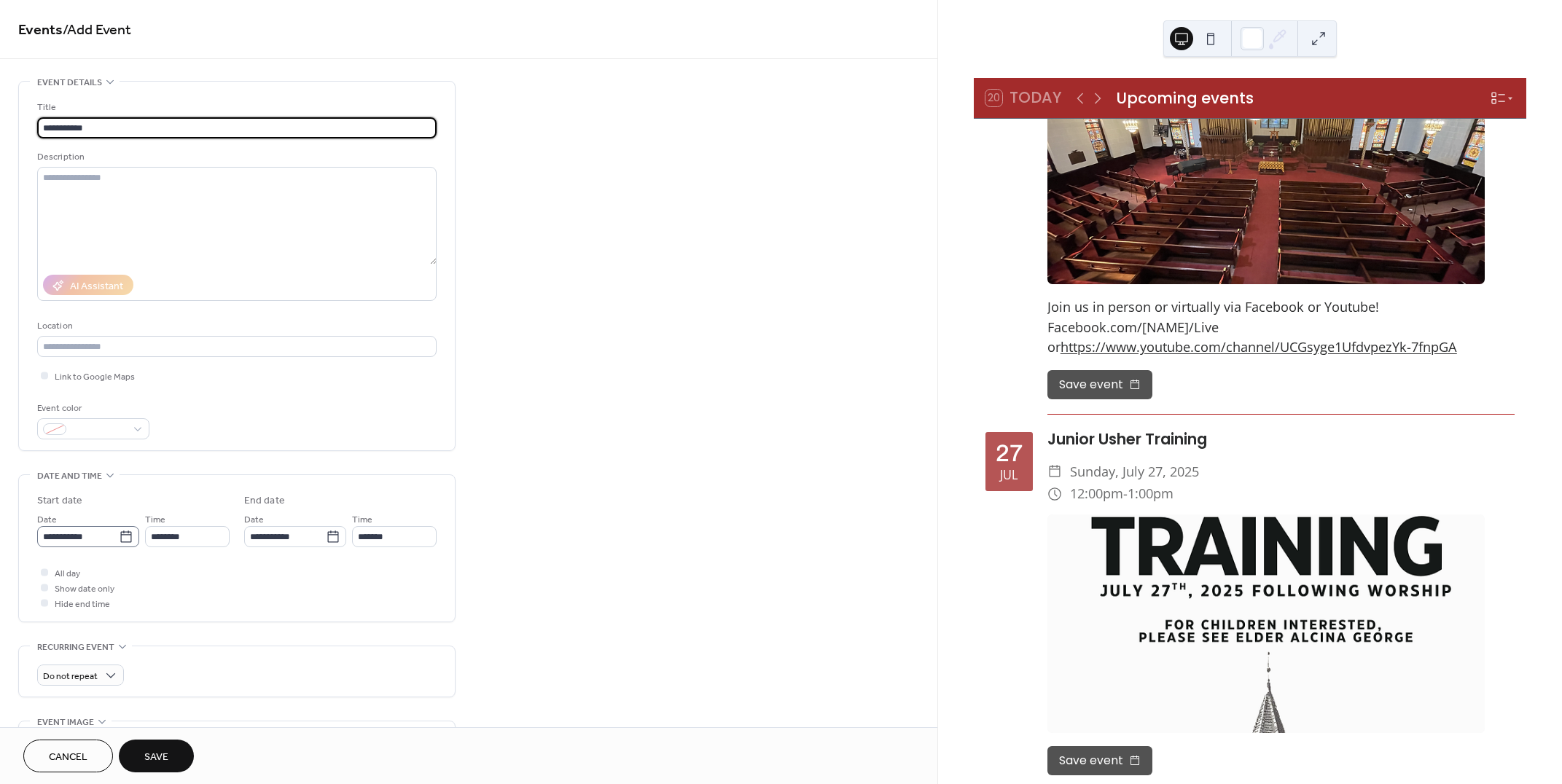 type on "**********" 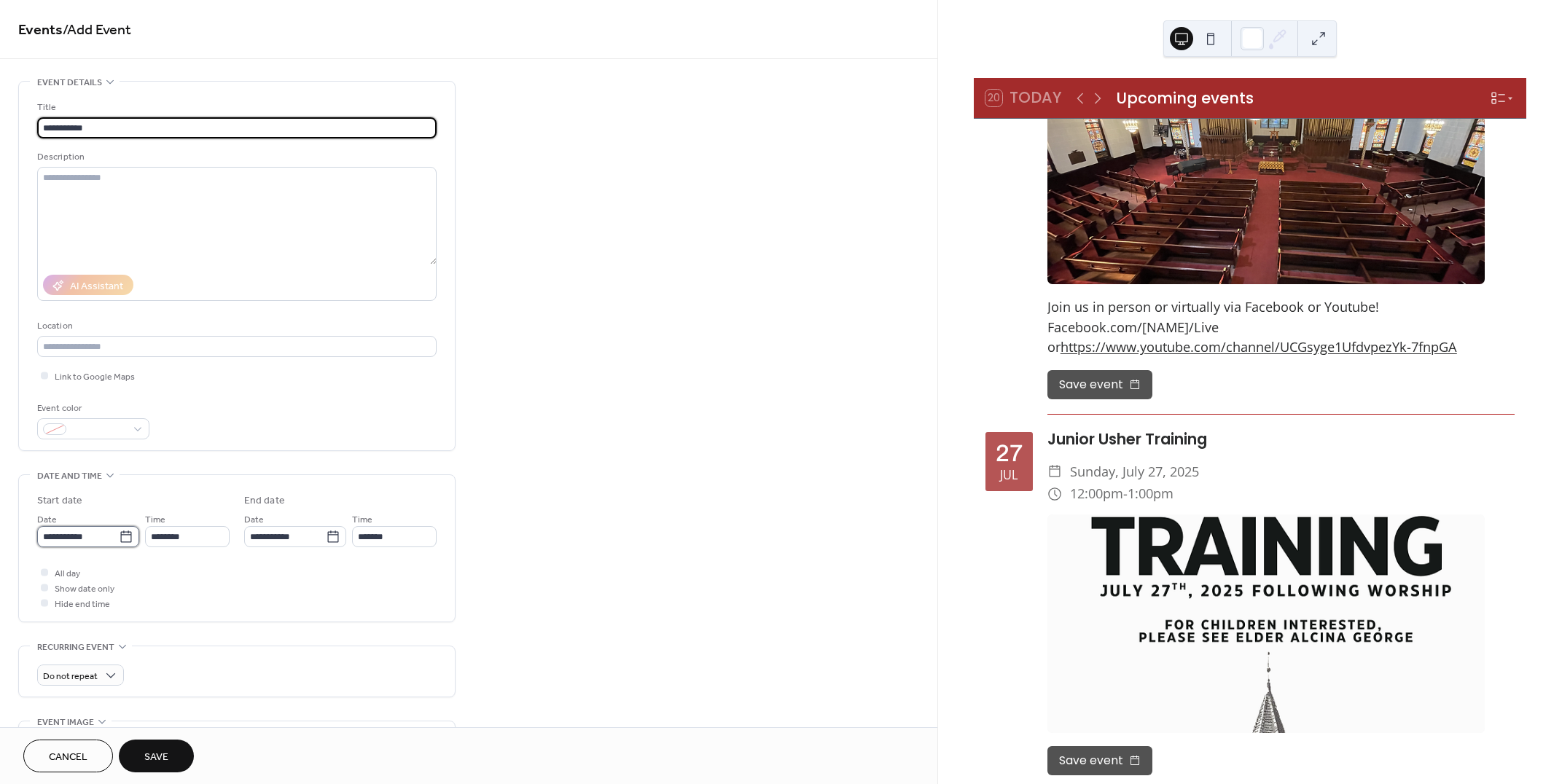 click on "**********" at bounding box center (78, 536) 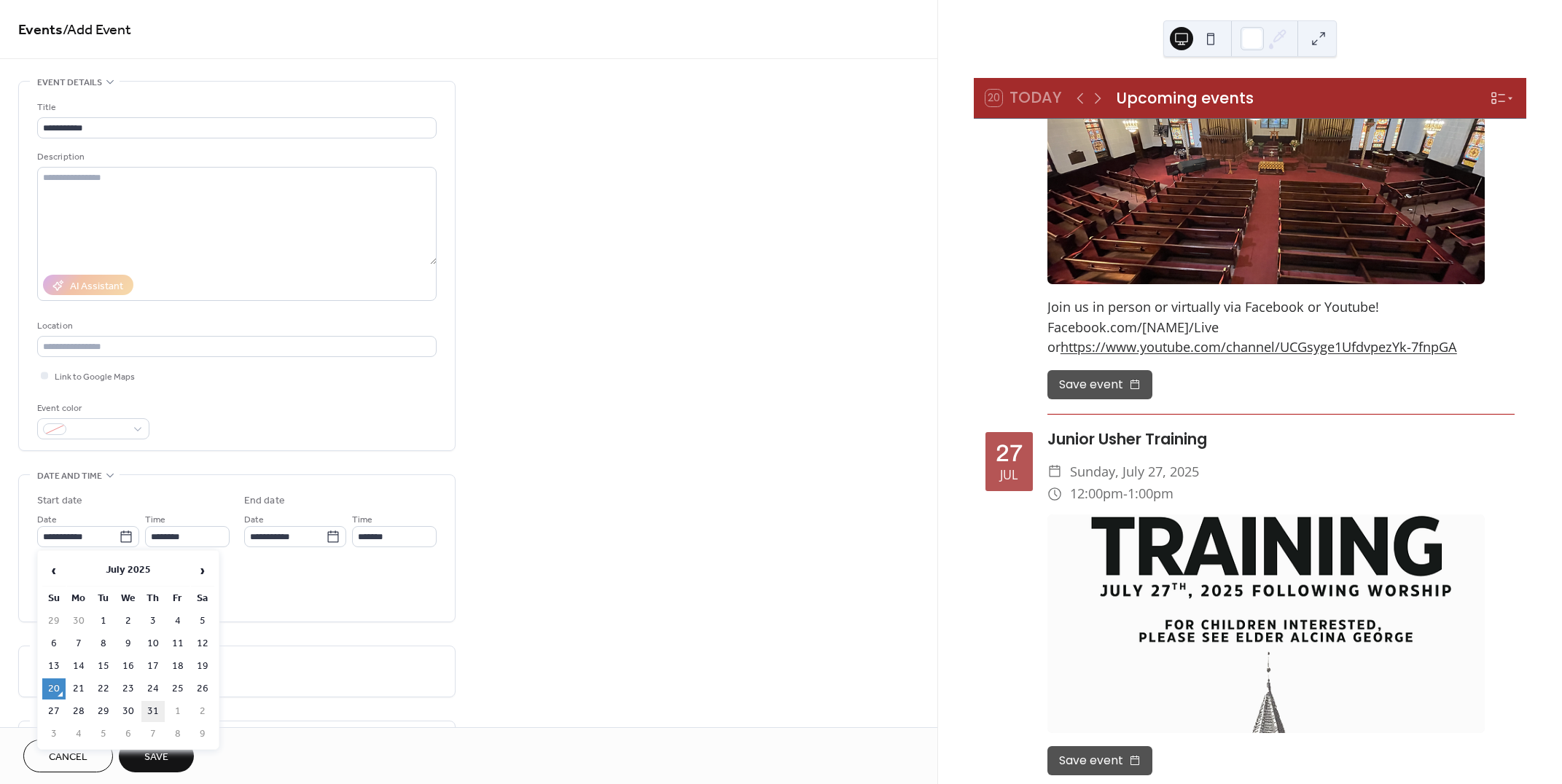 click on "31" at bounding box center (153, 711) 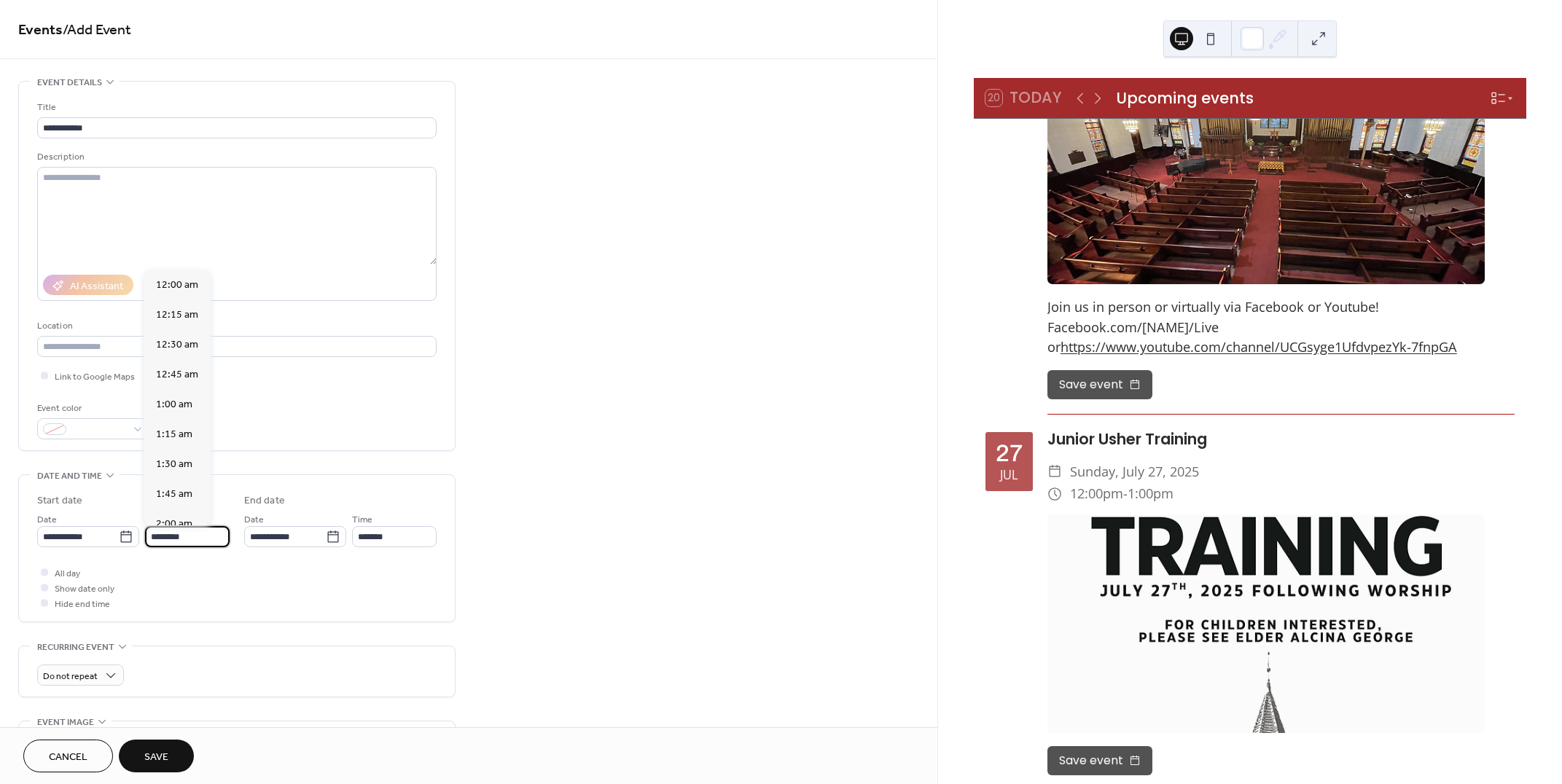 click on "********" at bounding box center [187, 536] 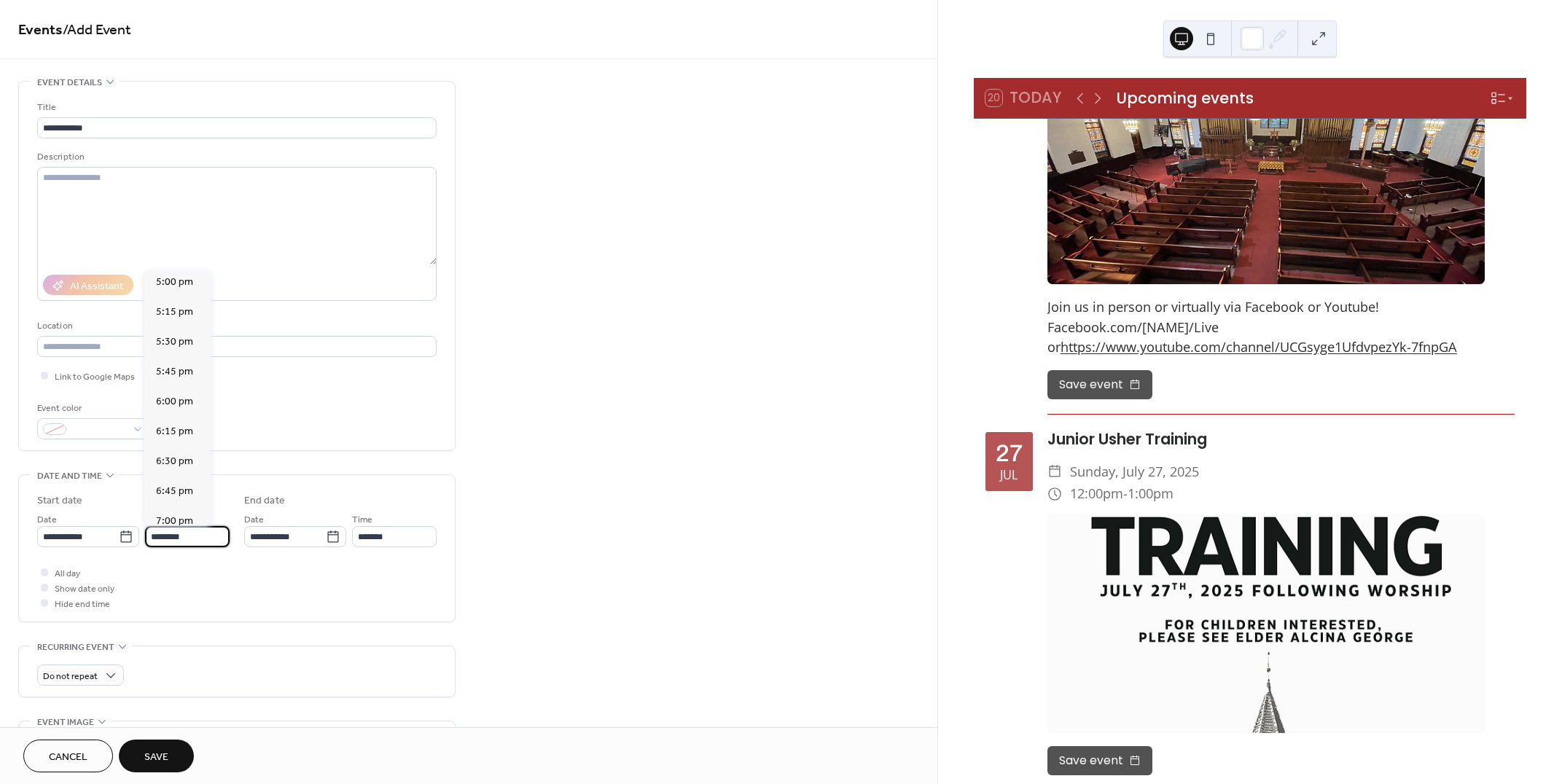 scroll, scrollTop: 2036, scrollLeft: 0, axis: vertical 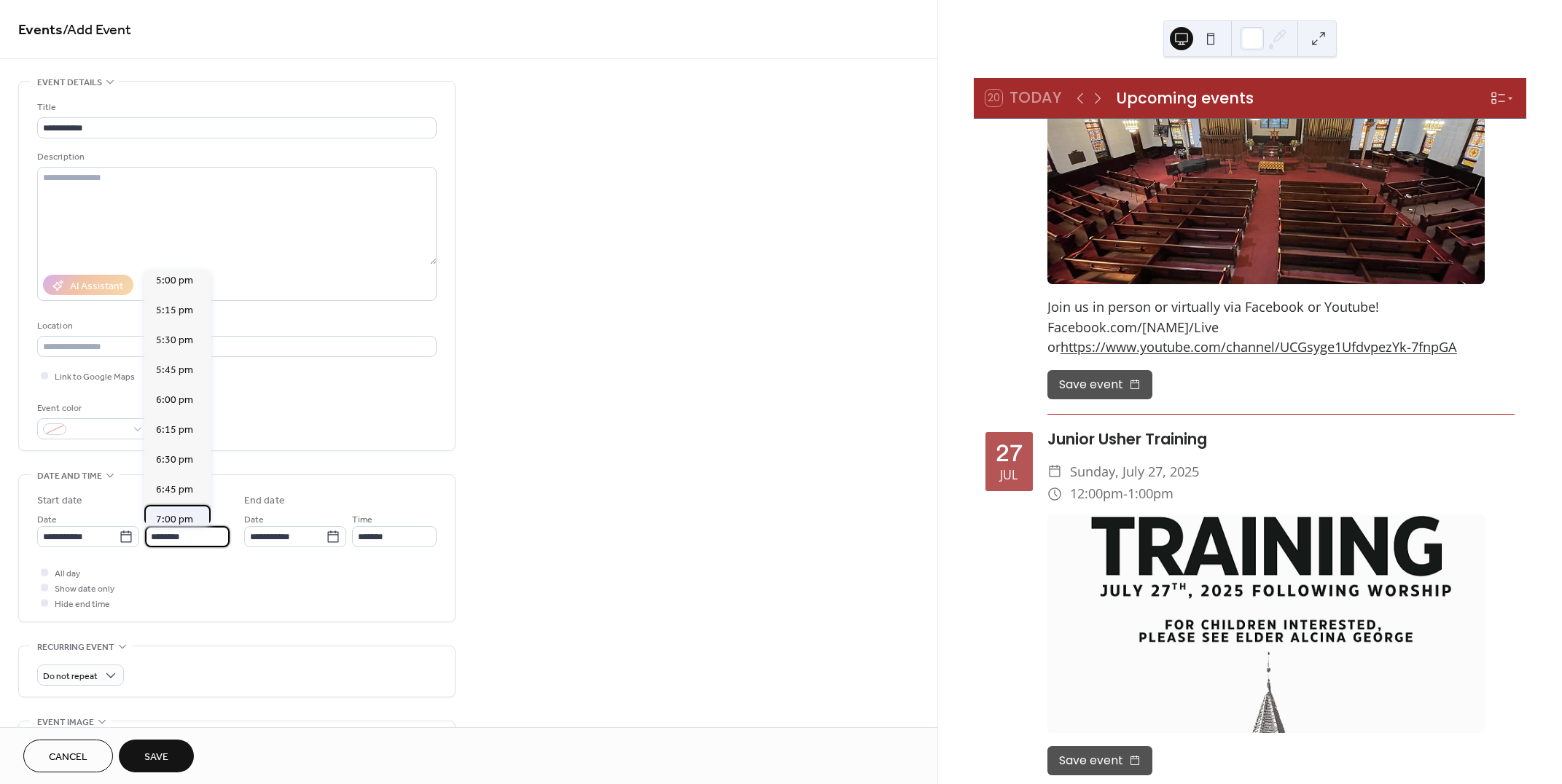 click on "7:00 pm" at bounding box center [174, 519] 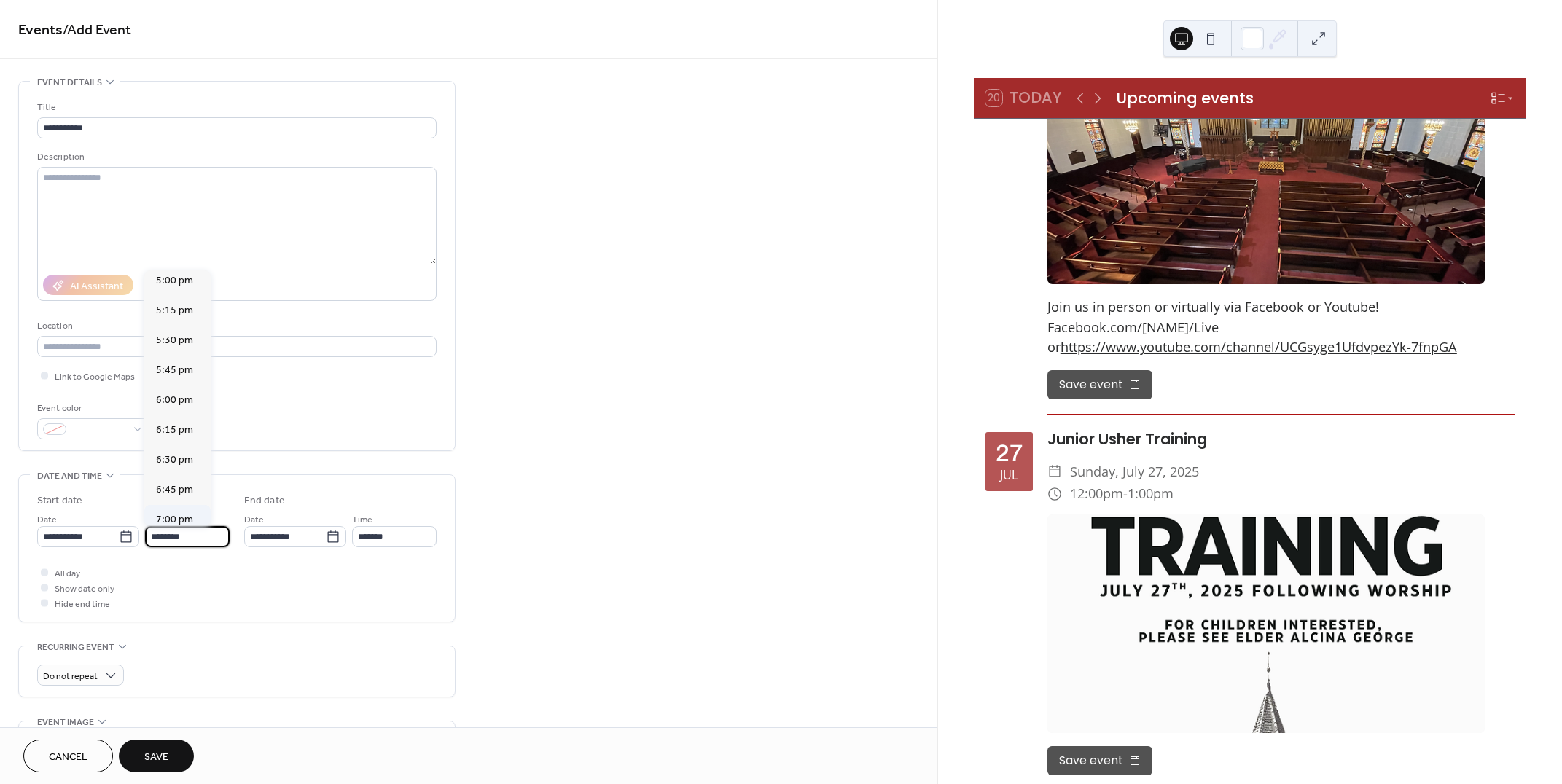 type on "*******" 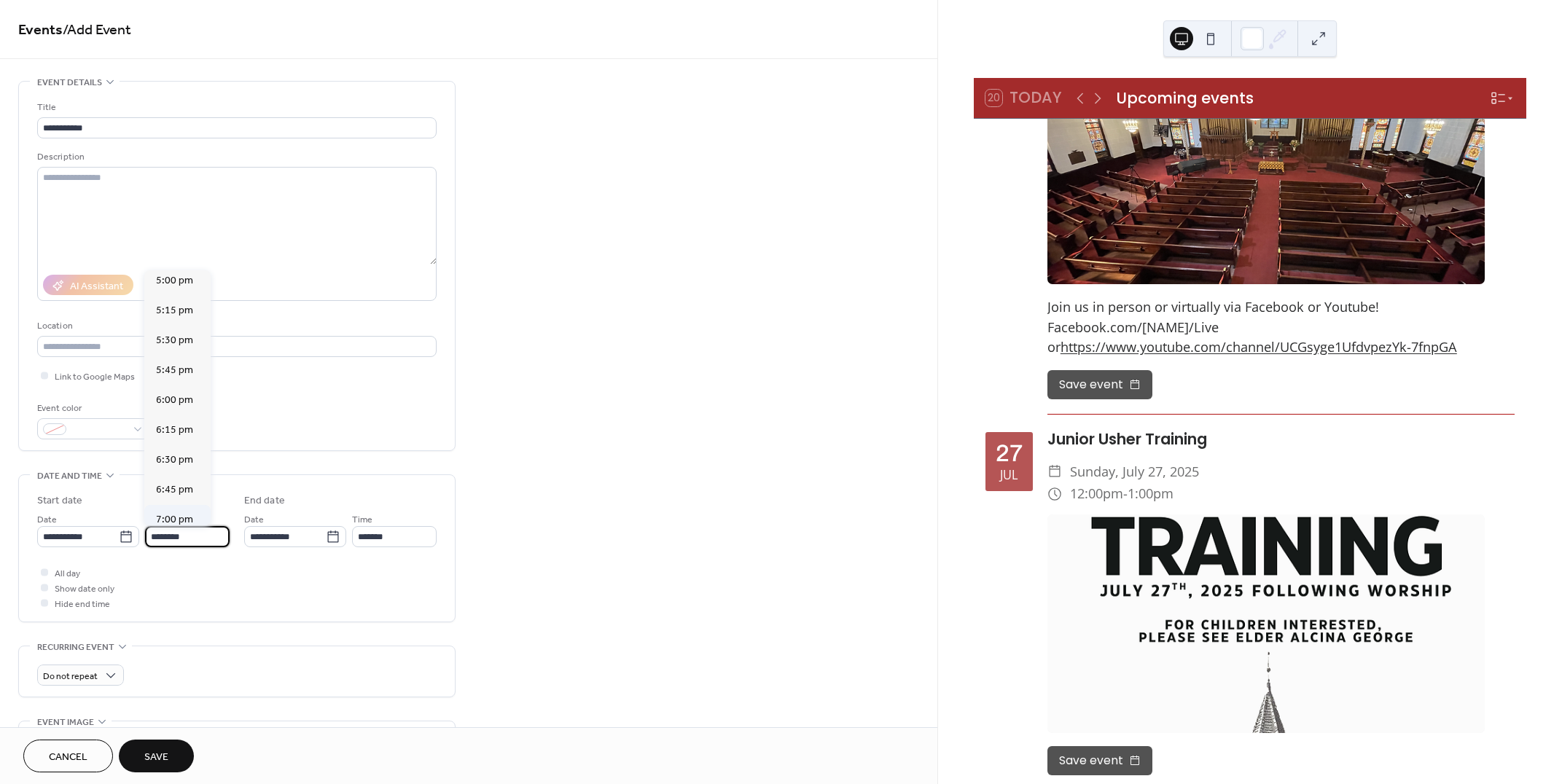 type on "*******" 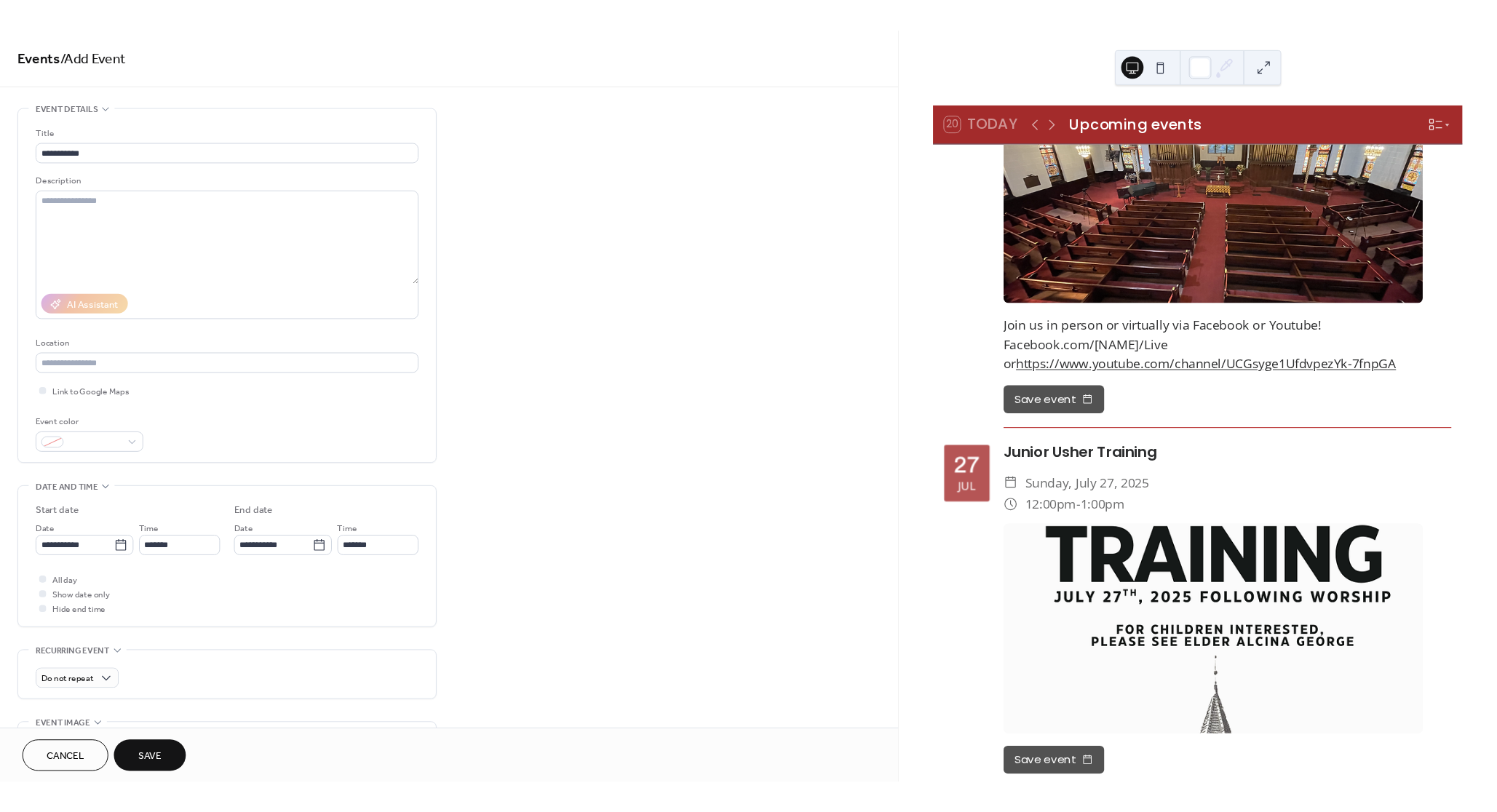 scroll, scrollTop: 83, scrollLeft: 0, axis: vertical 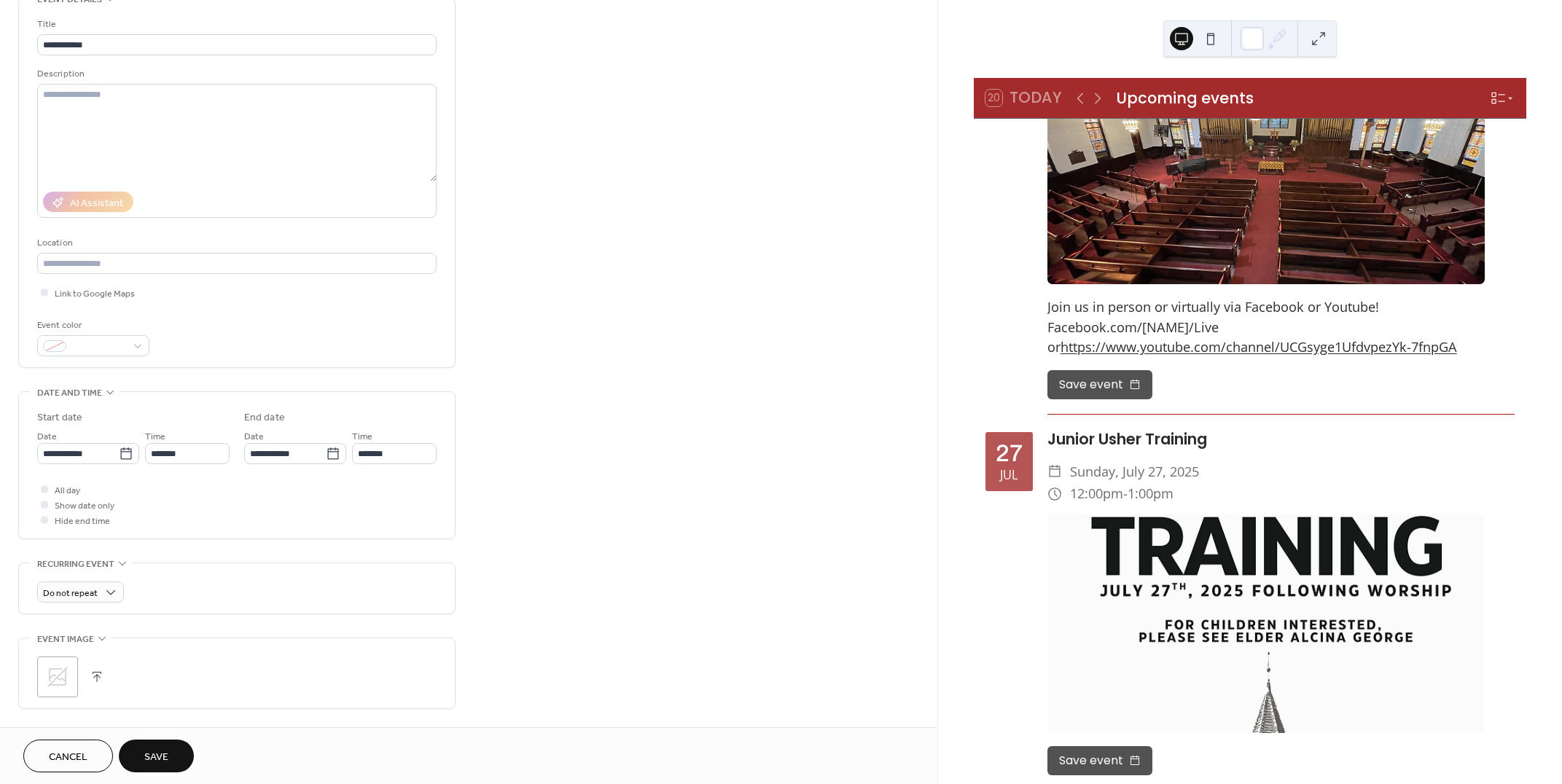 click at bounding box center [97, 677] 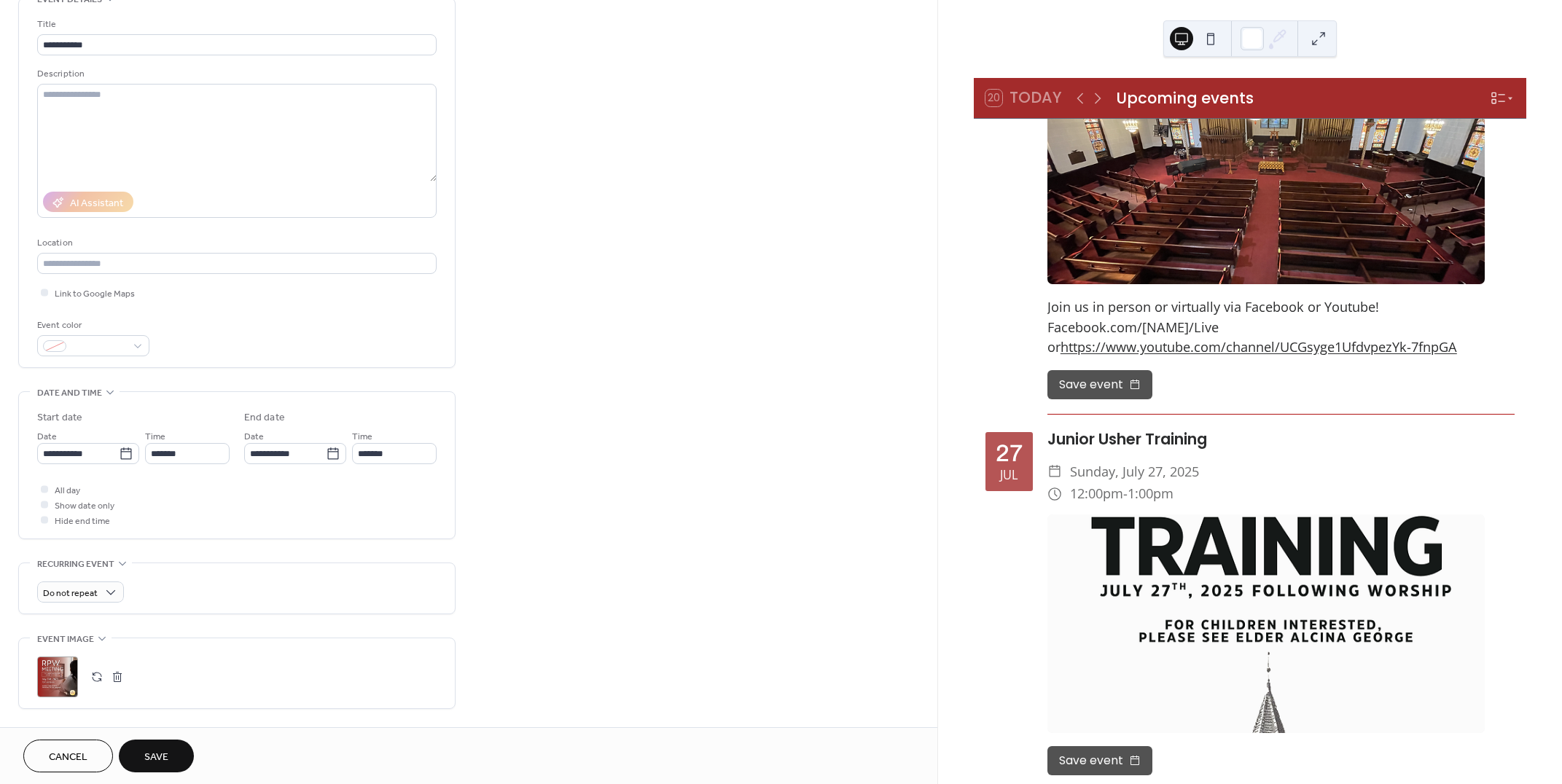 click on "Save" at bounding box center [156, 757] 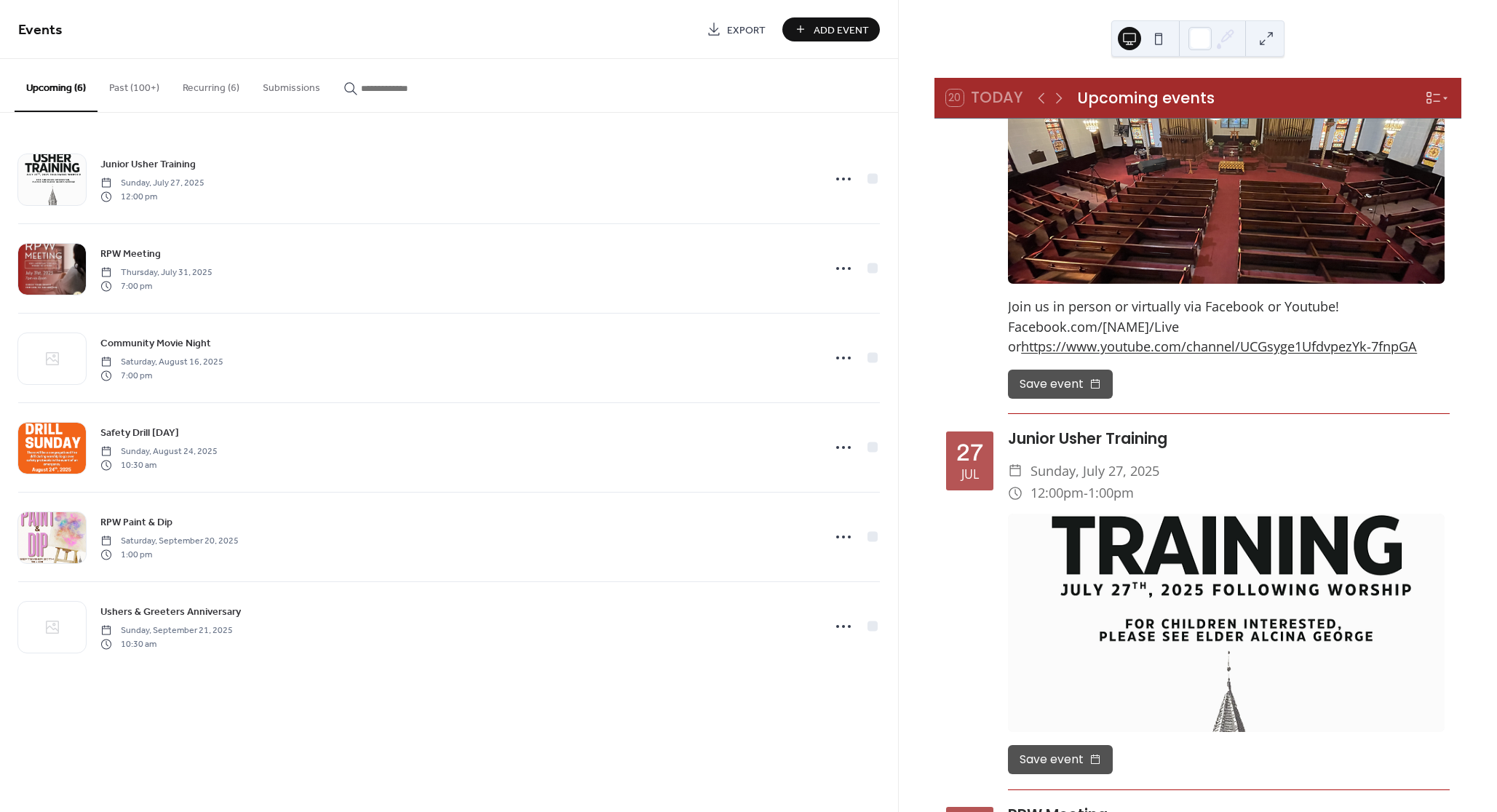 scroll, scrollTop: 640, scrollLeft: 0, axis: vertical 